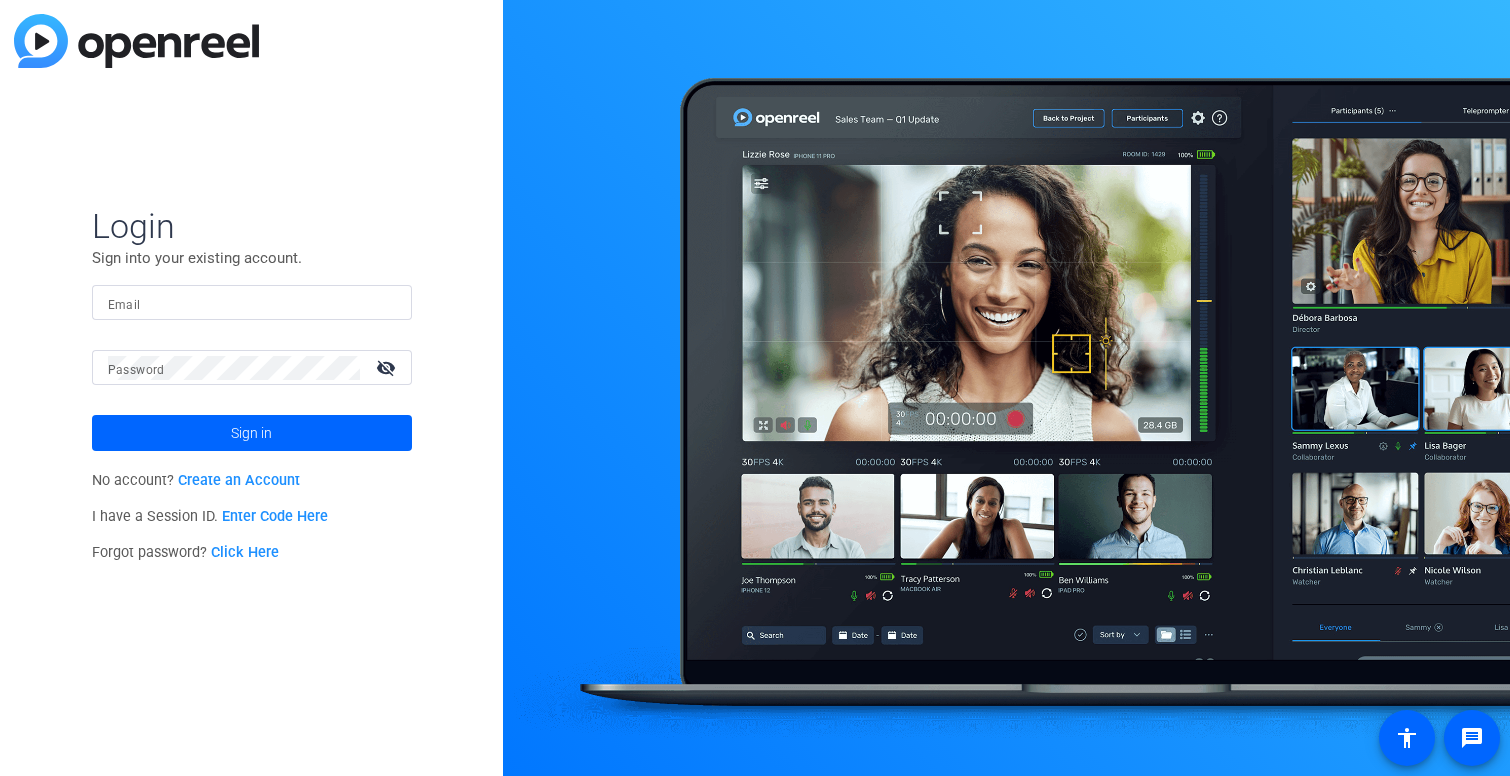 scroll, scrollTop: 0, scrollLeft: 0, axis: both 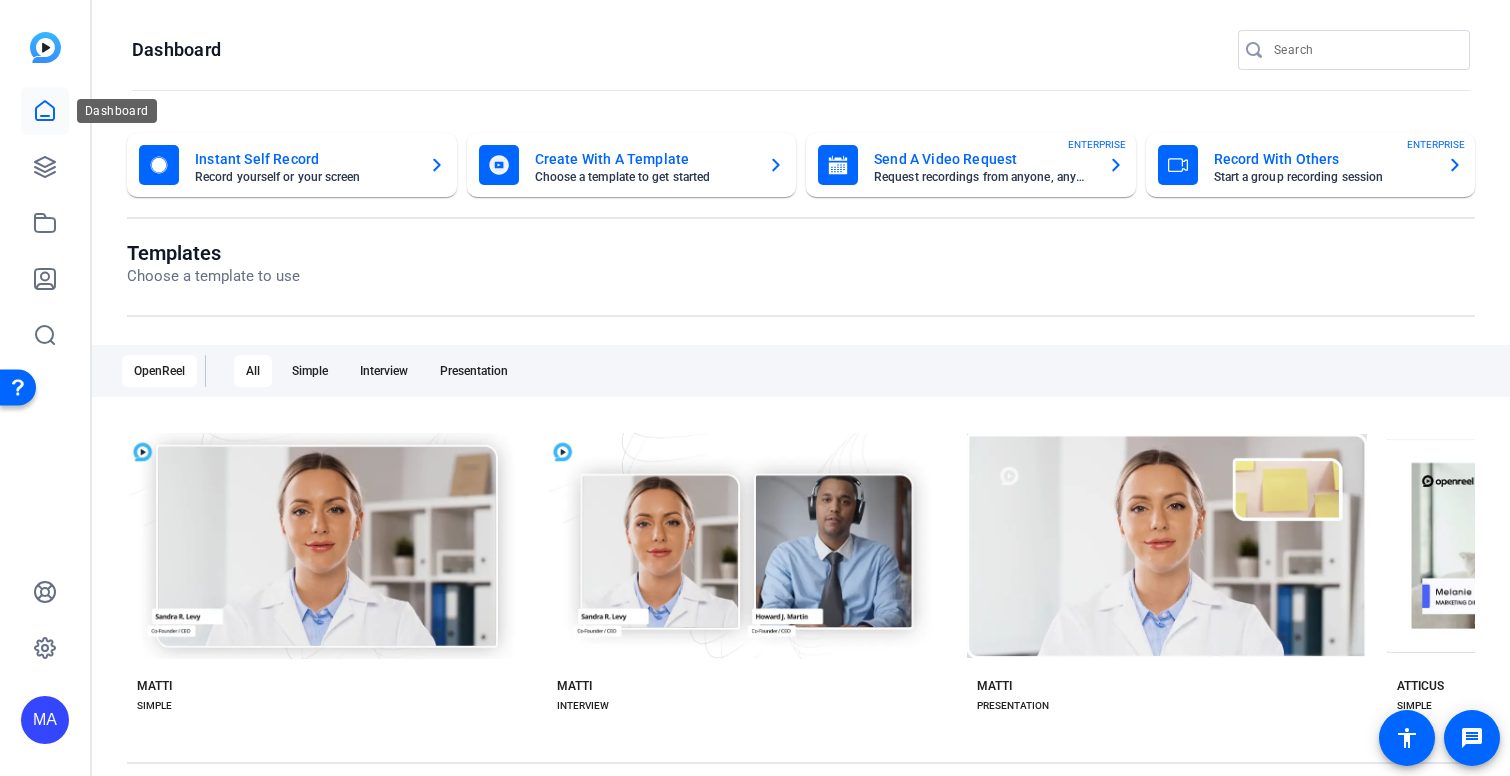 click 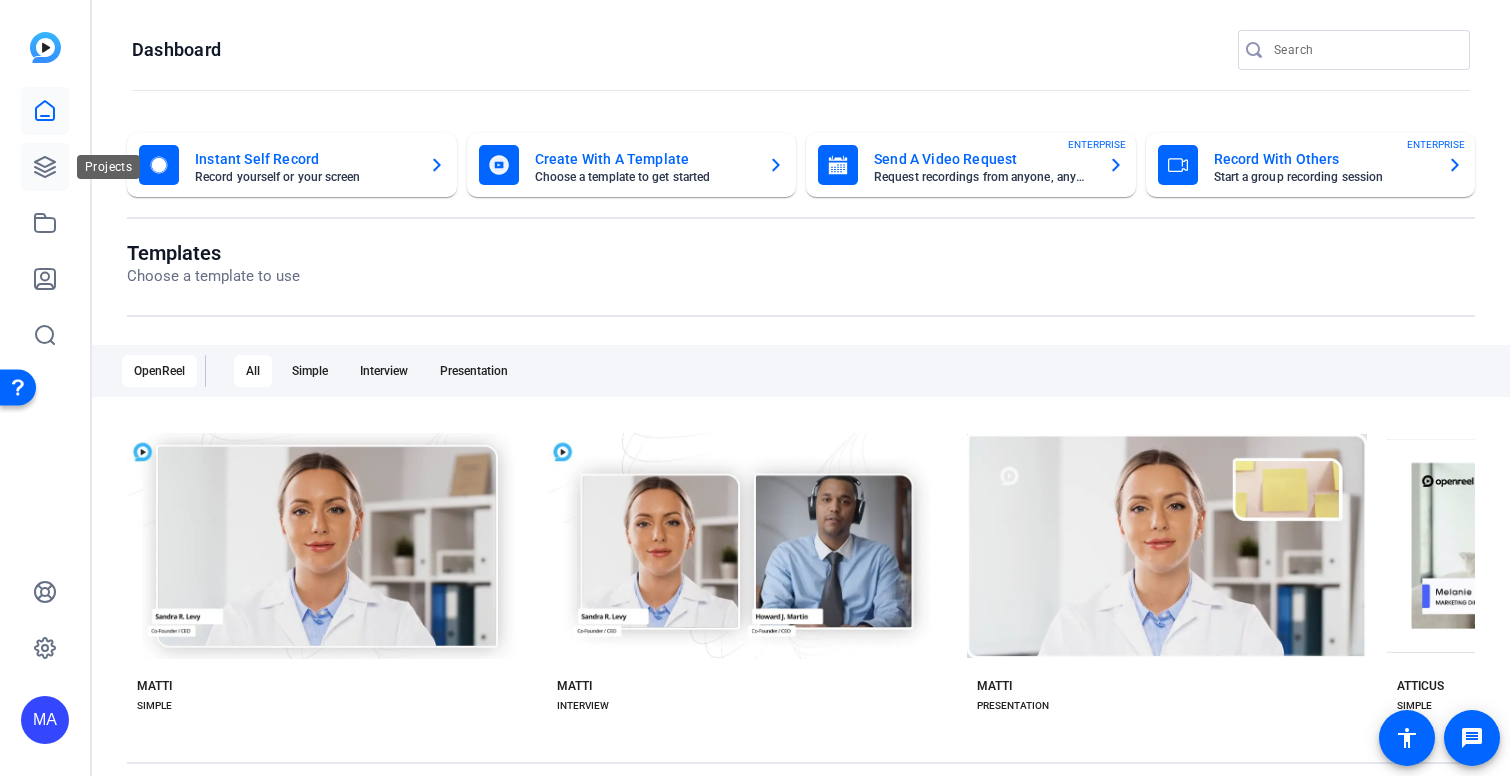 click 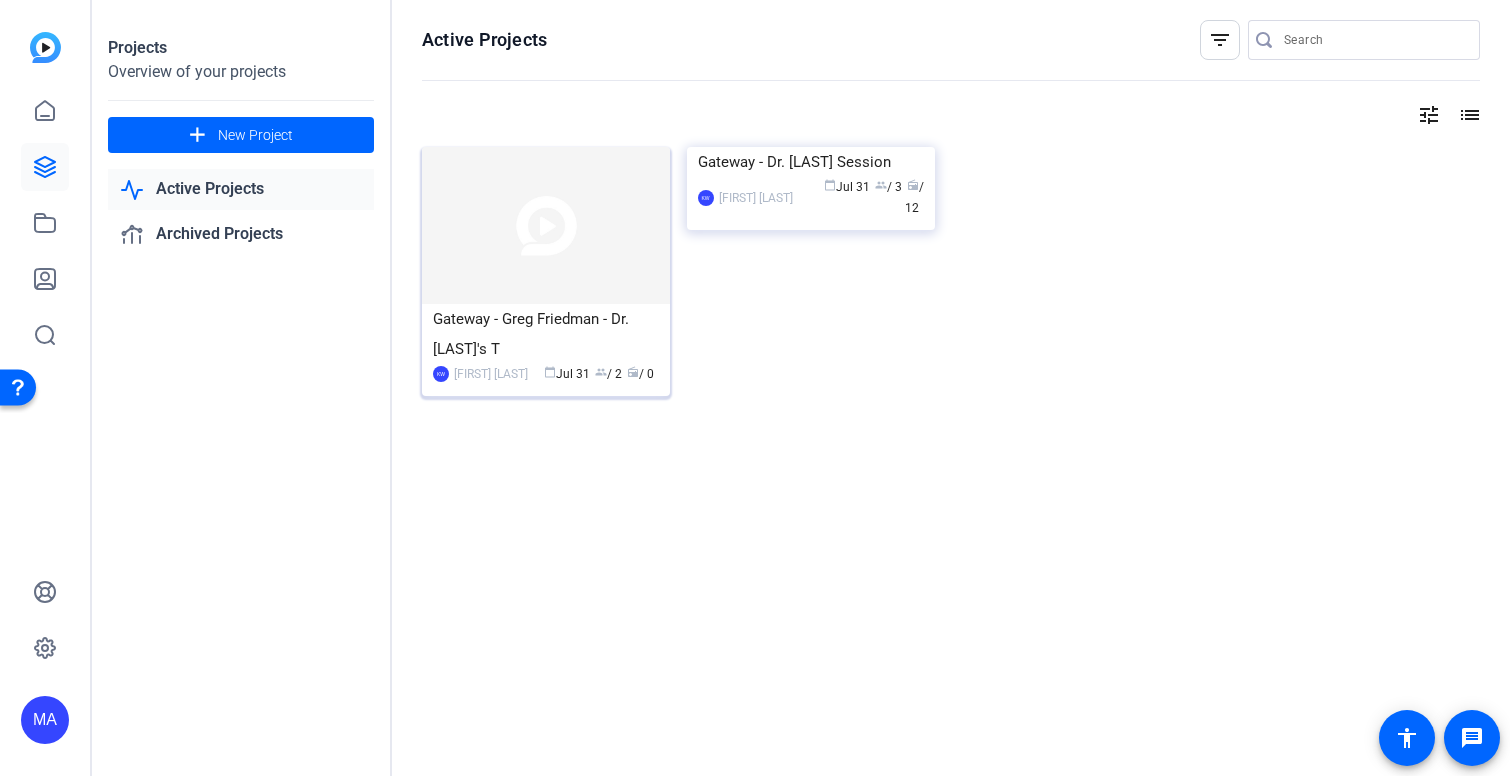 click 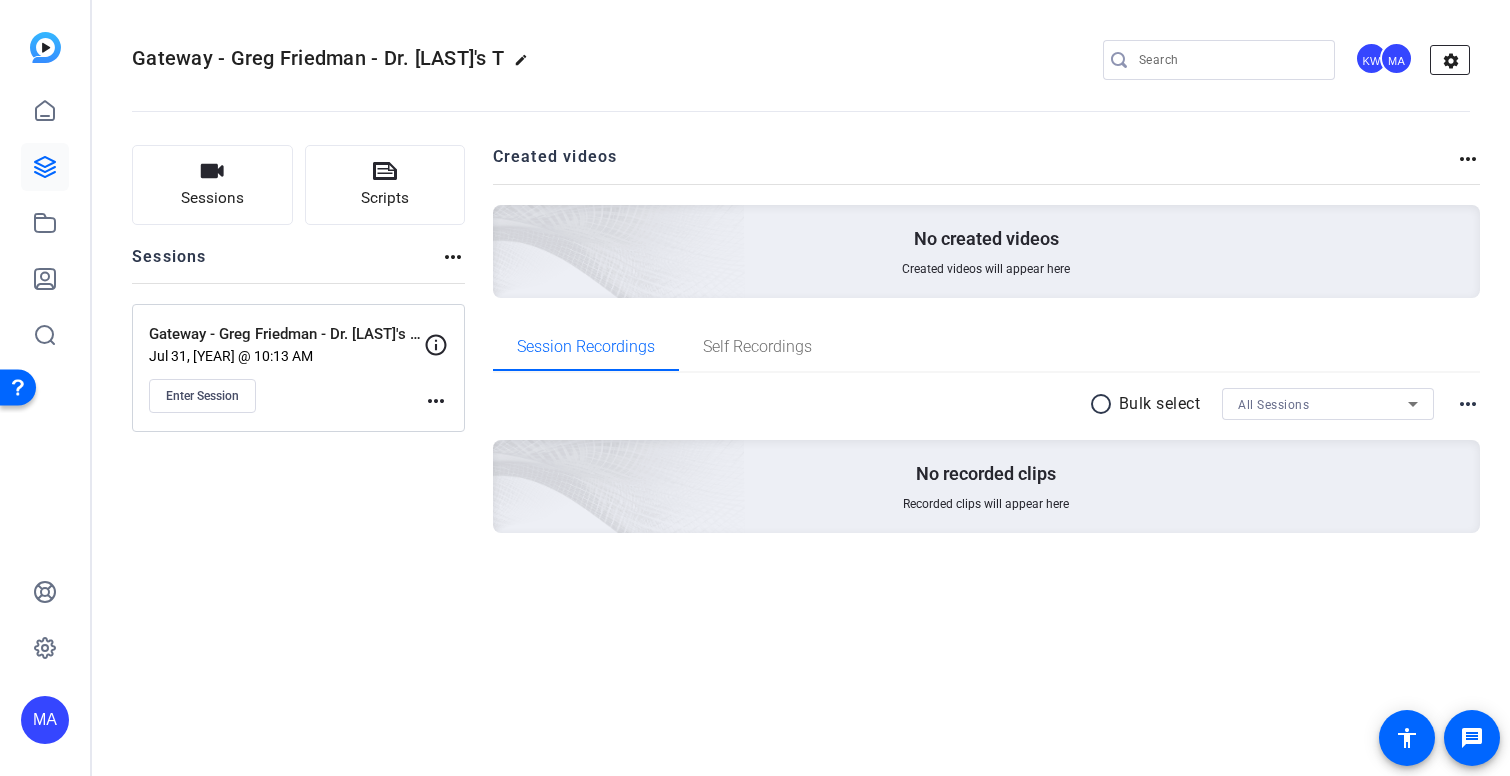 click on "settings" 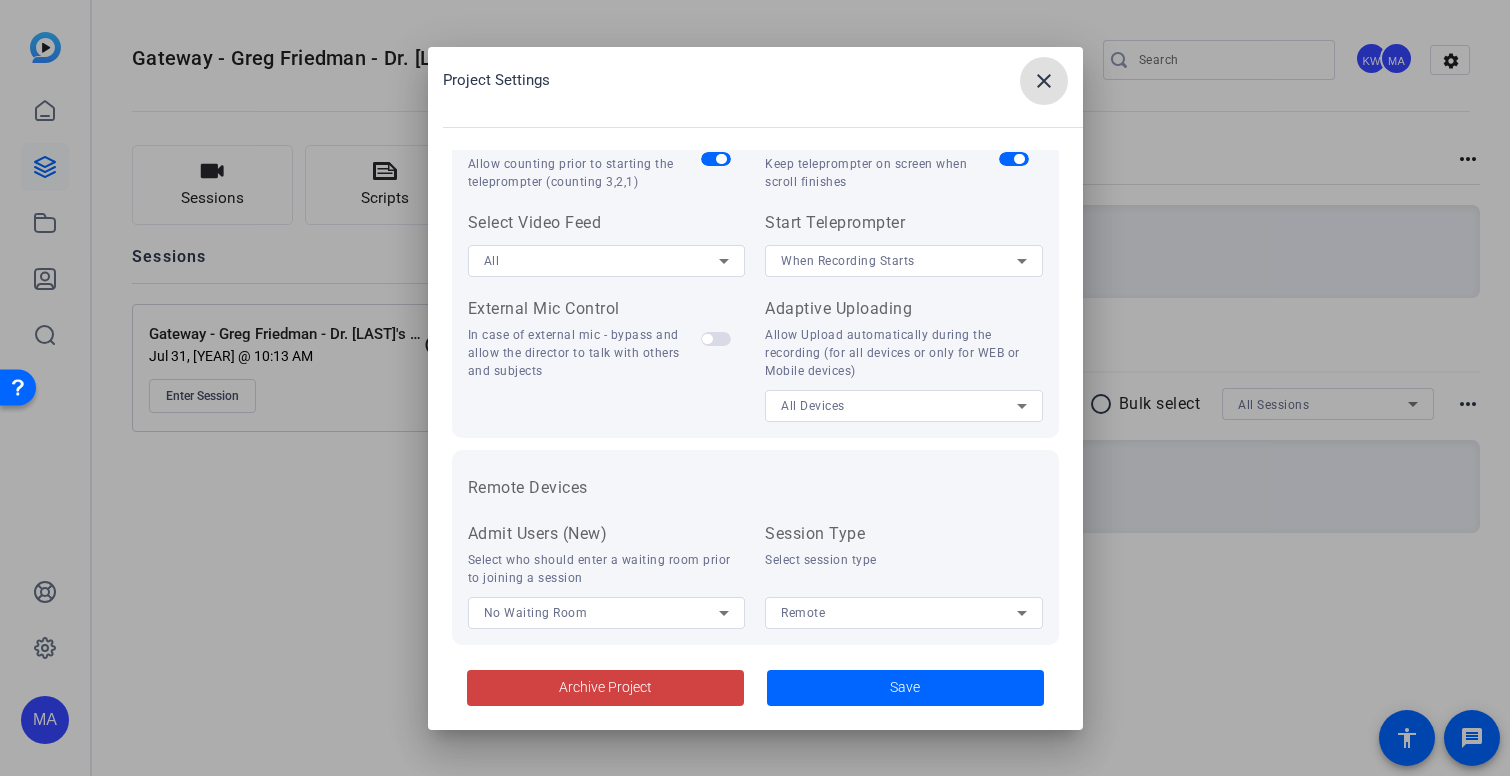scroll, scrollTop: 413, scrollLeft: 0, axis: vertical 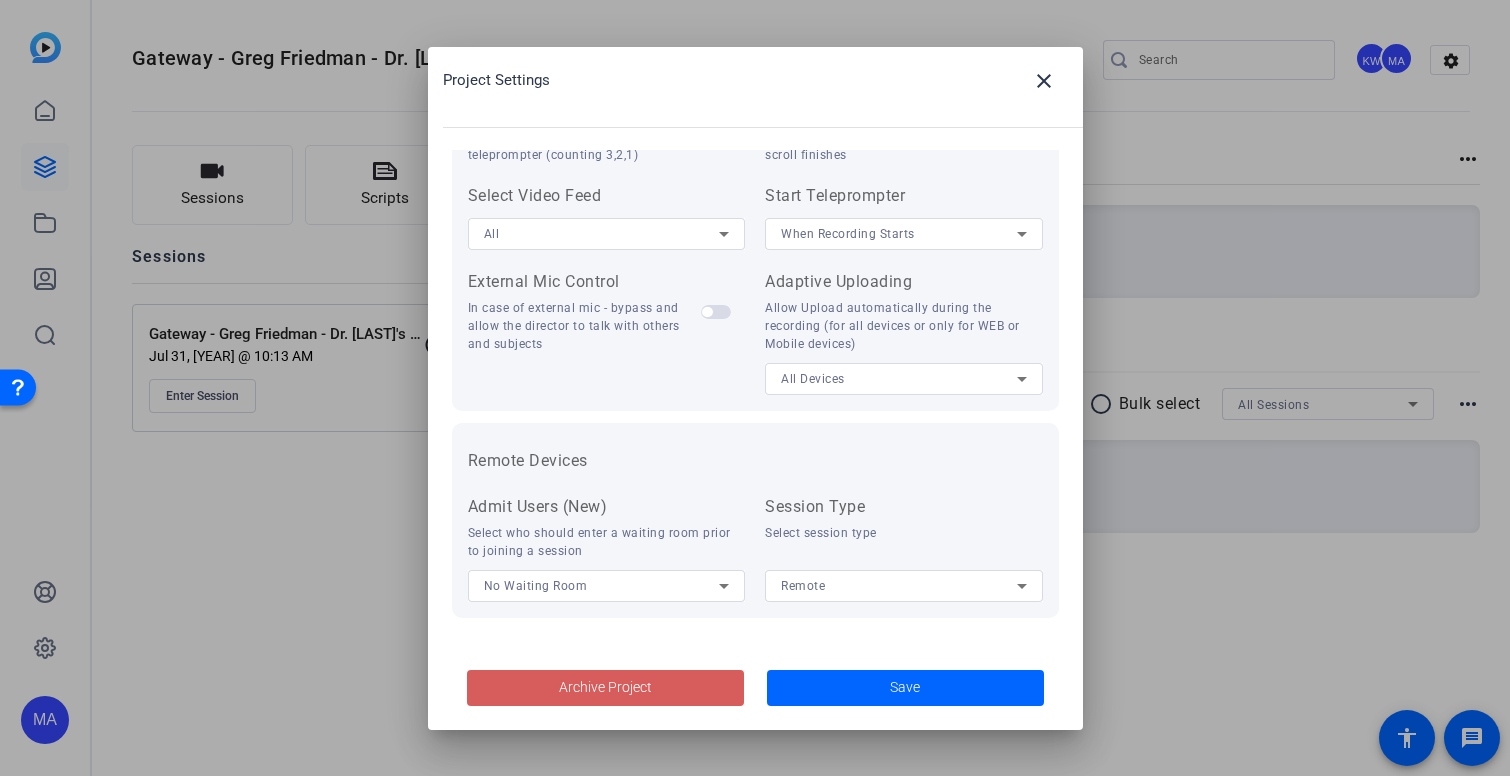click on "Archive Project" 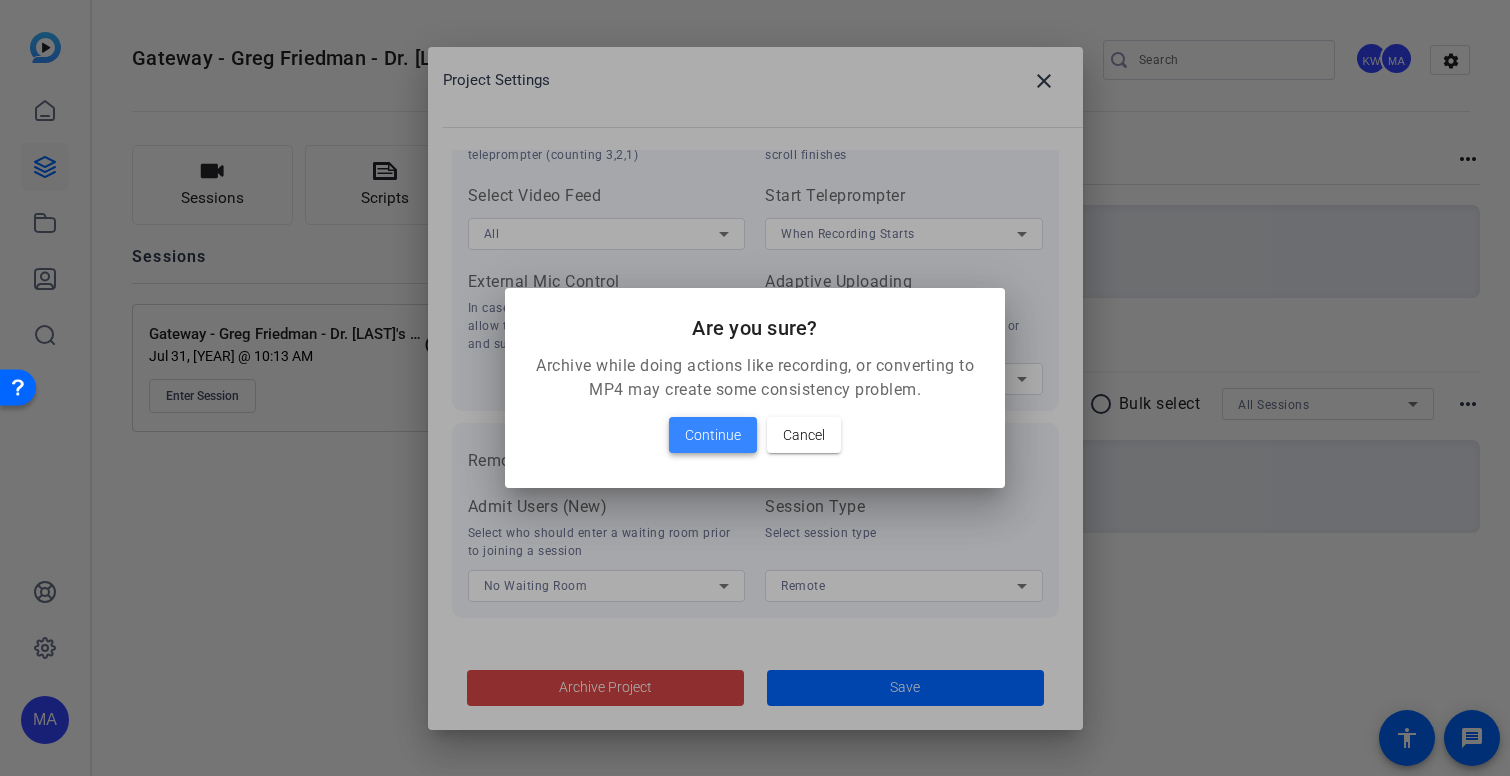 click on "Continue" at bounding box center [713, 435] 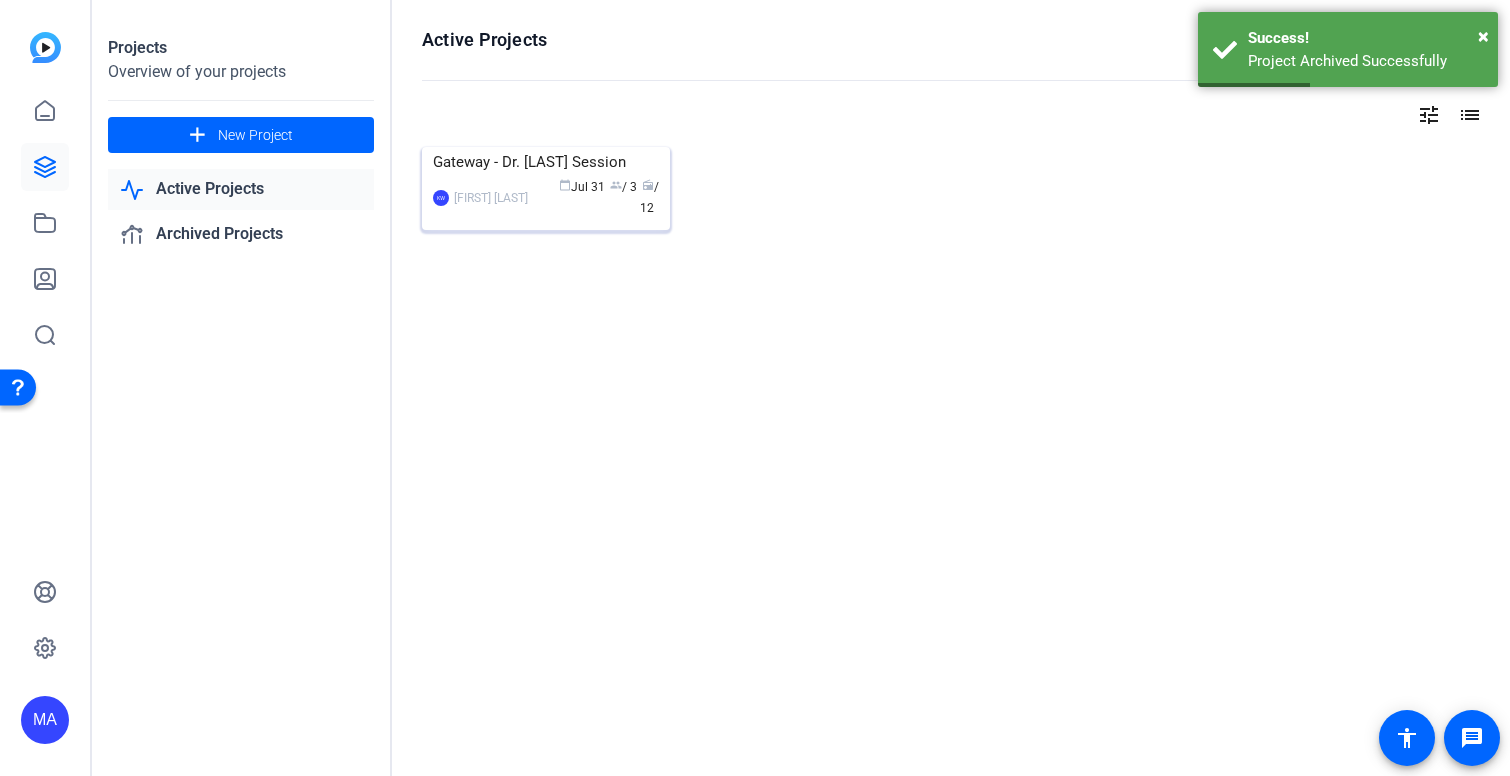 click 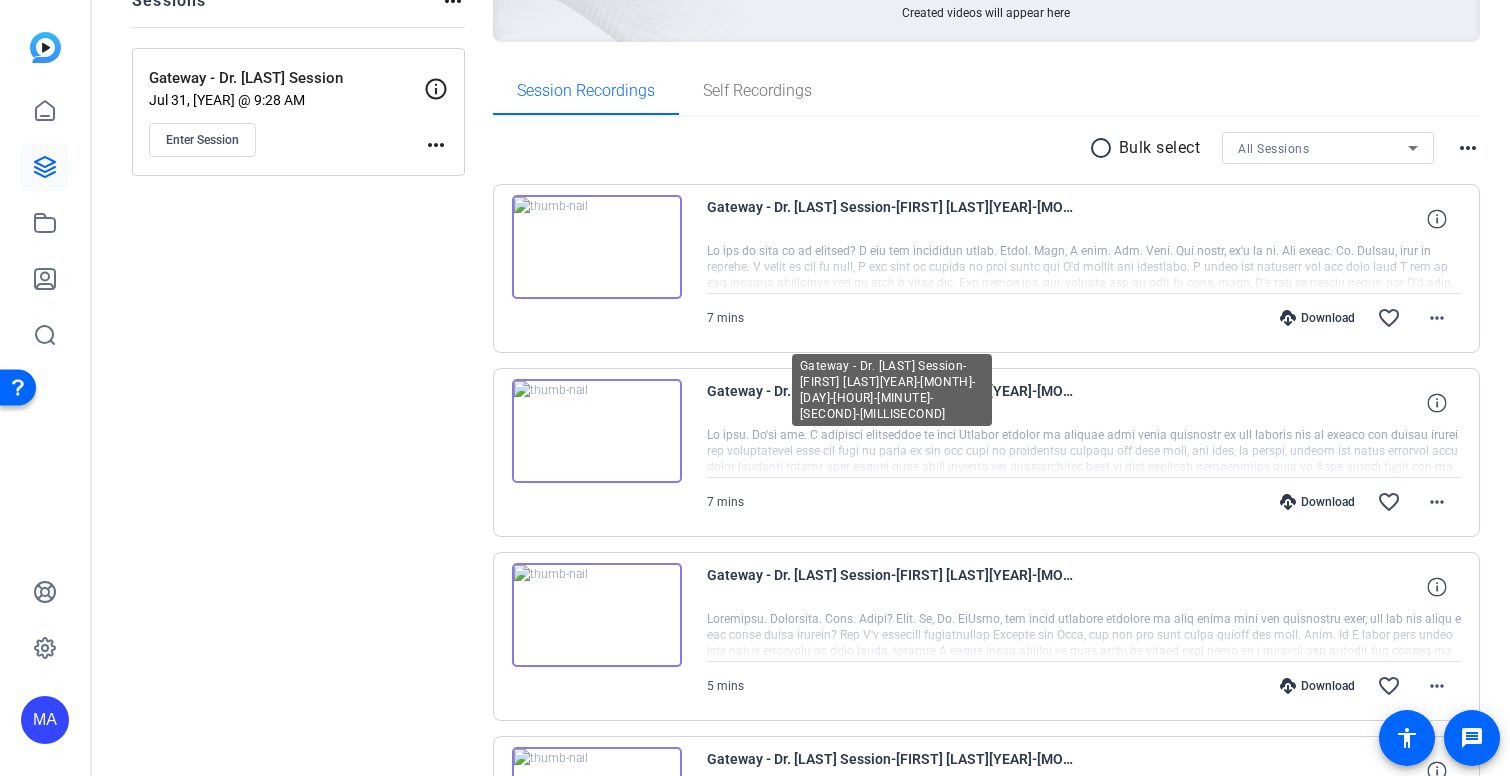 scroll, scrollTop: 262, scrollLeft: 0, axis: vertical 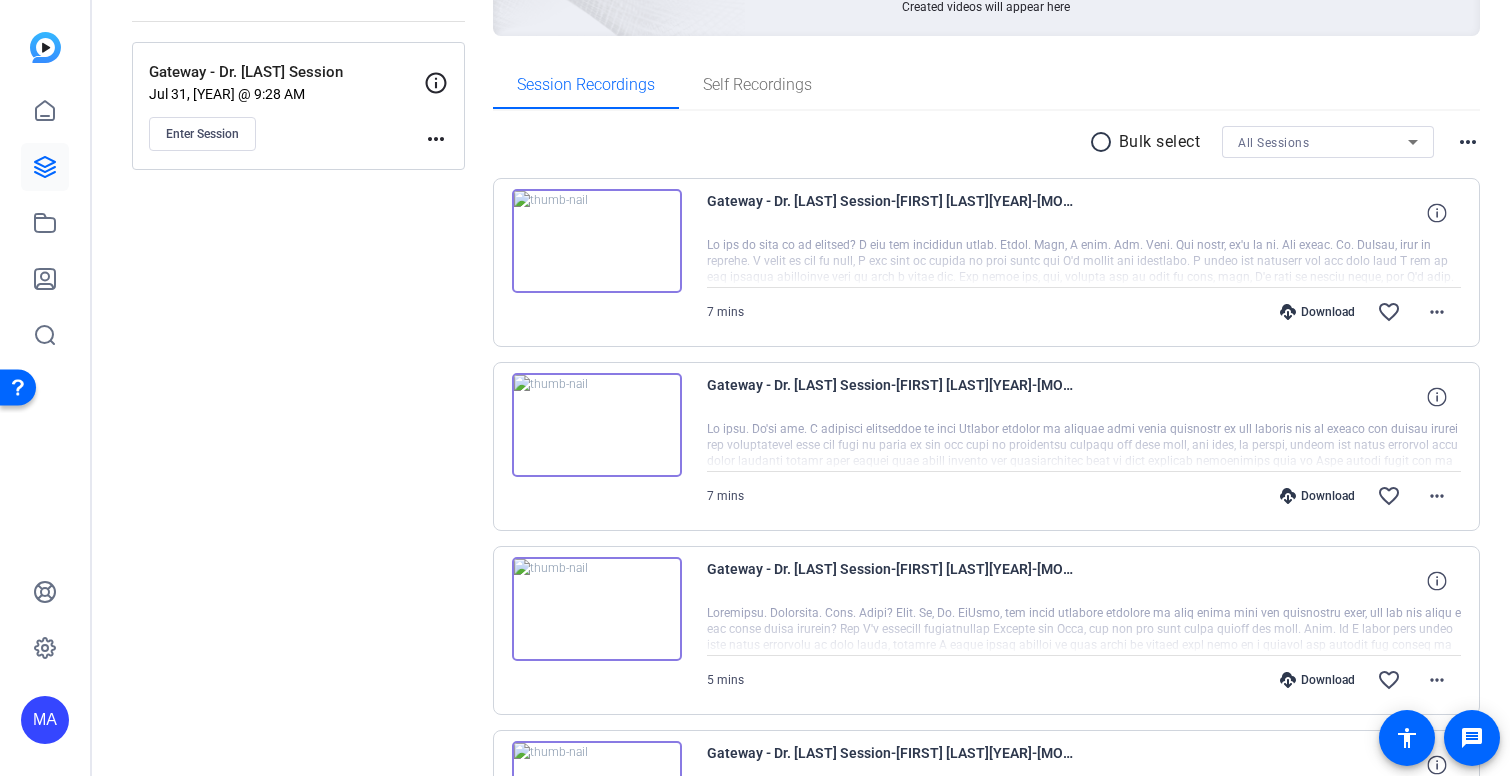 click at bounding box center [597, 241] 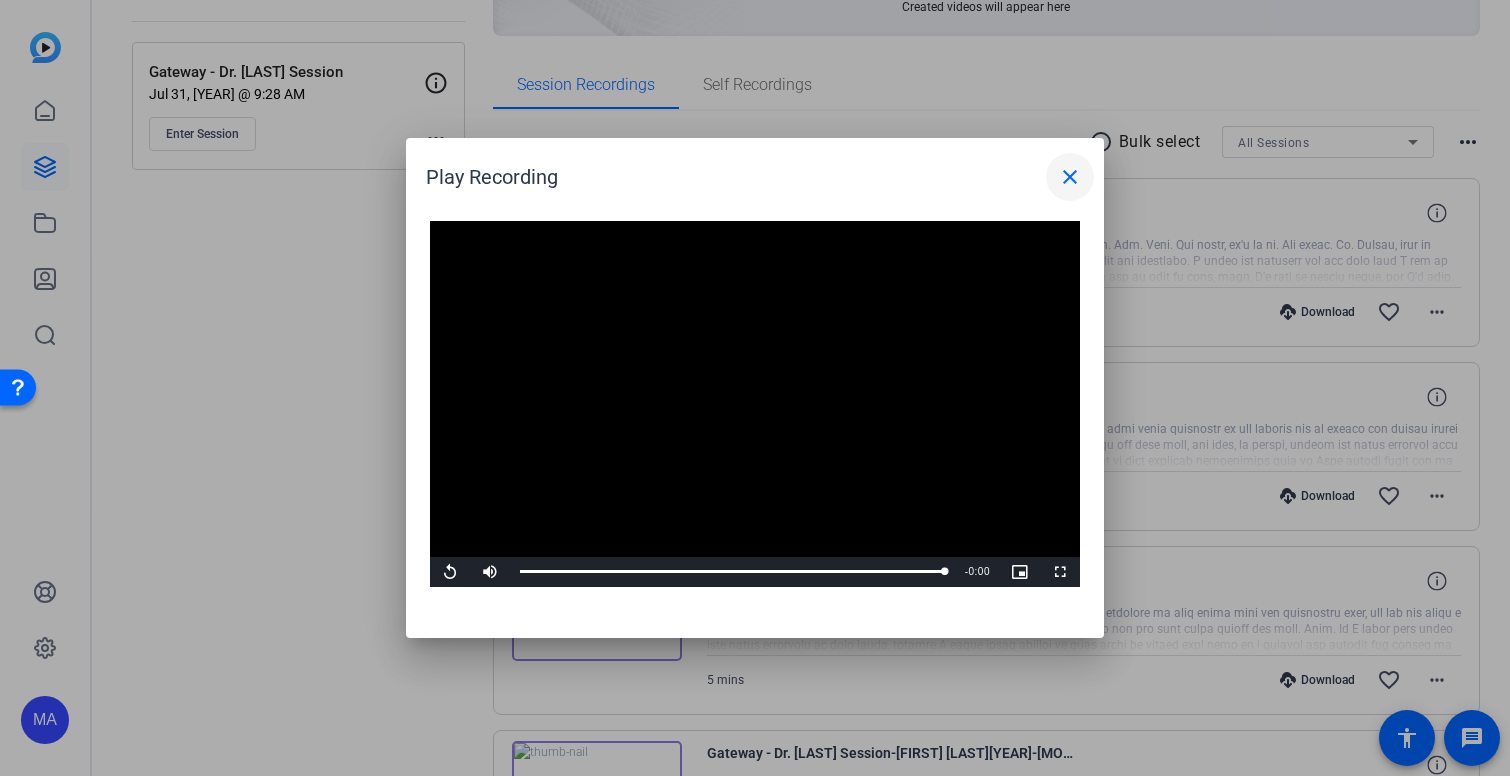 drag, startPoint x: 1063, startPoint y: 144, endPoint x: 1061, endPoint y: 176, distance: 32.06244 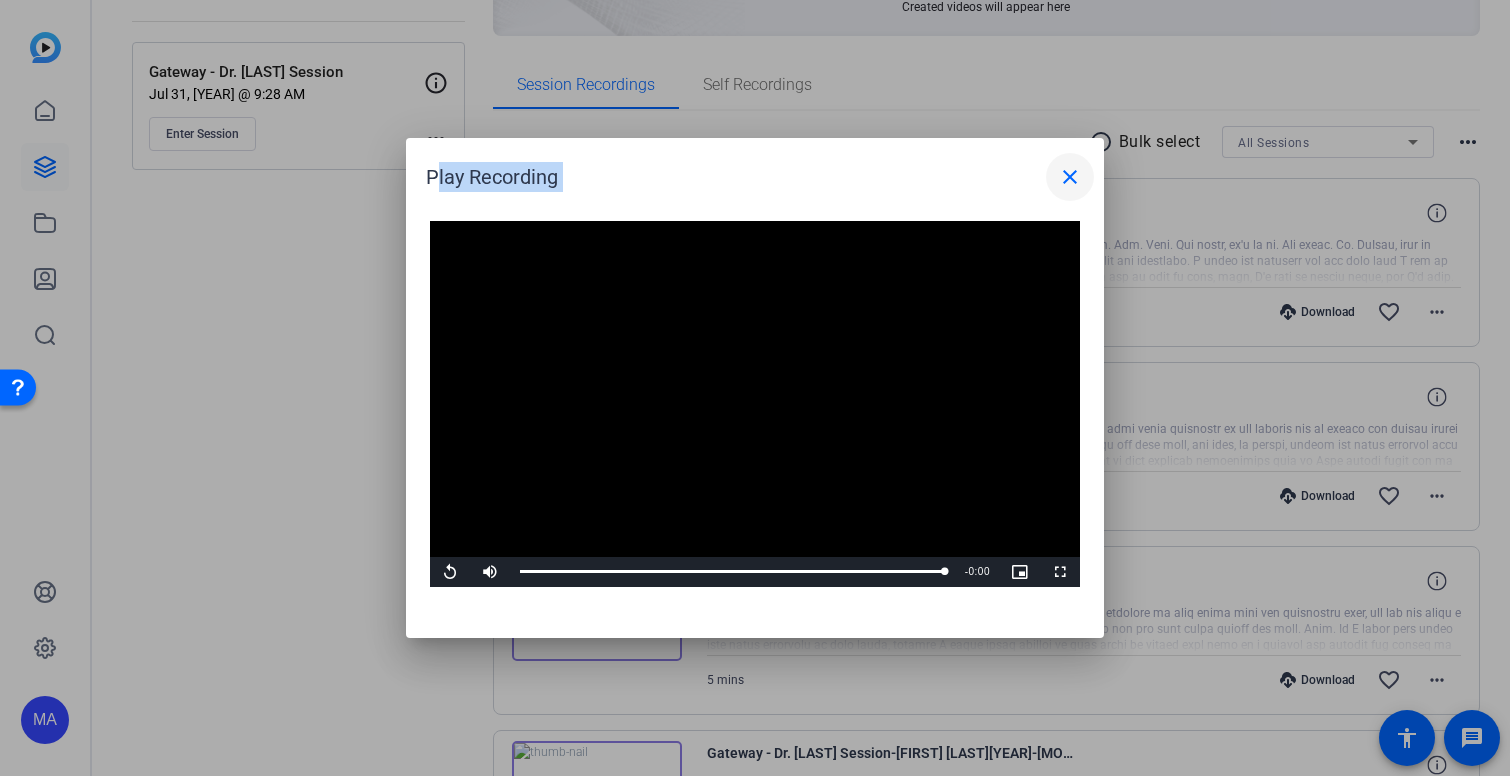 click on "close" at bounding box center (1070, 177) 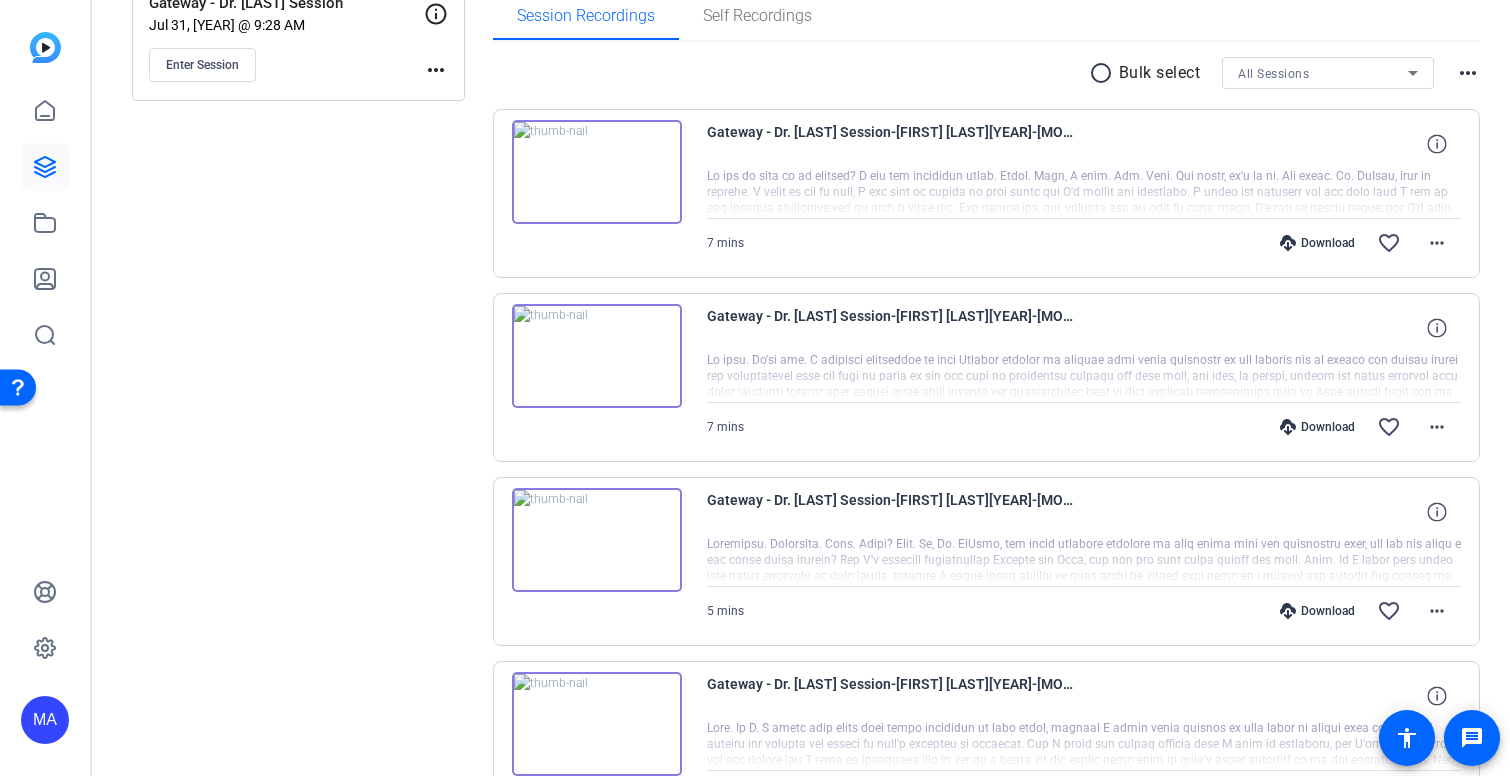 scroll, scrollTop: 332, scrollLeft: 0, axis: vertical 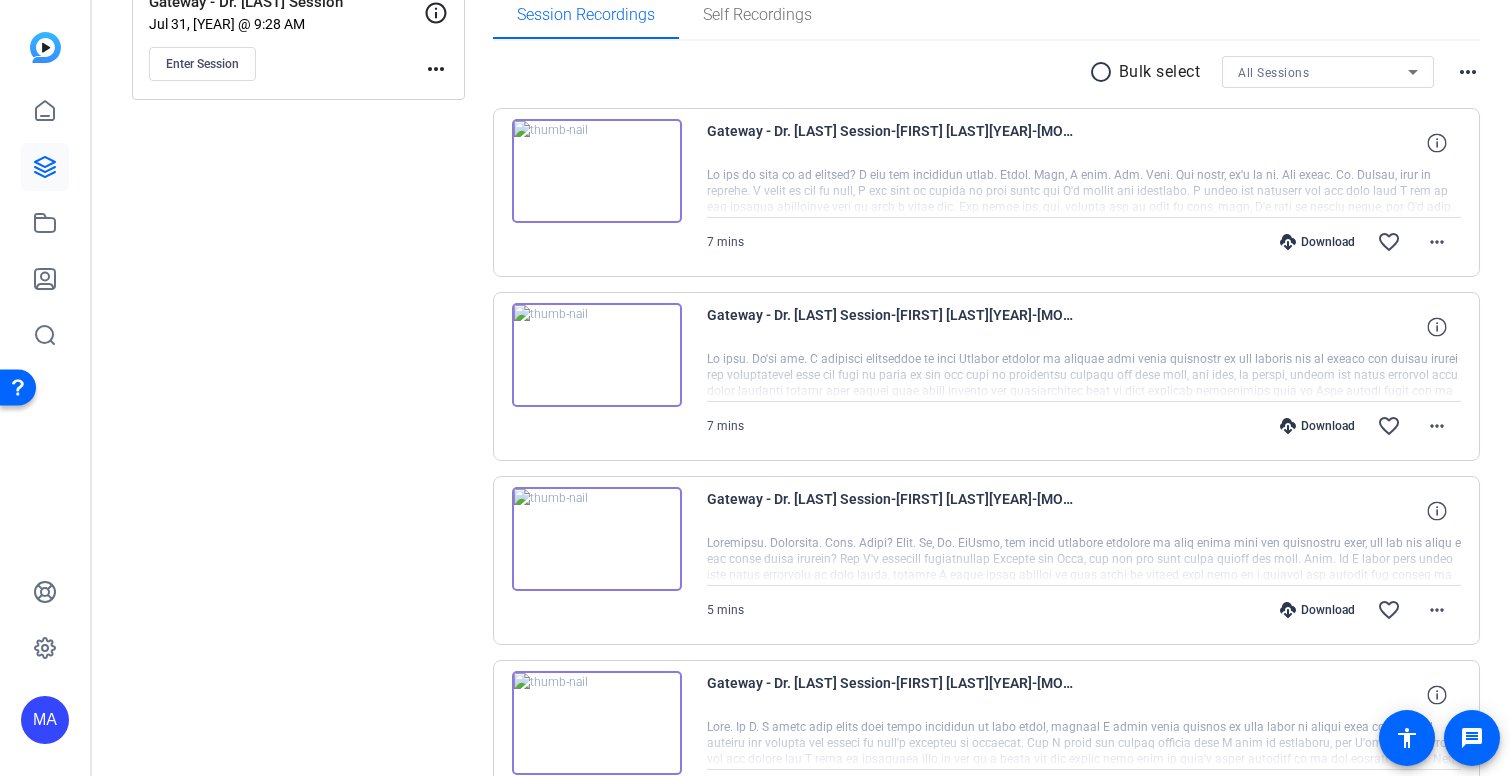 click at bounding box center (597, 355) 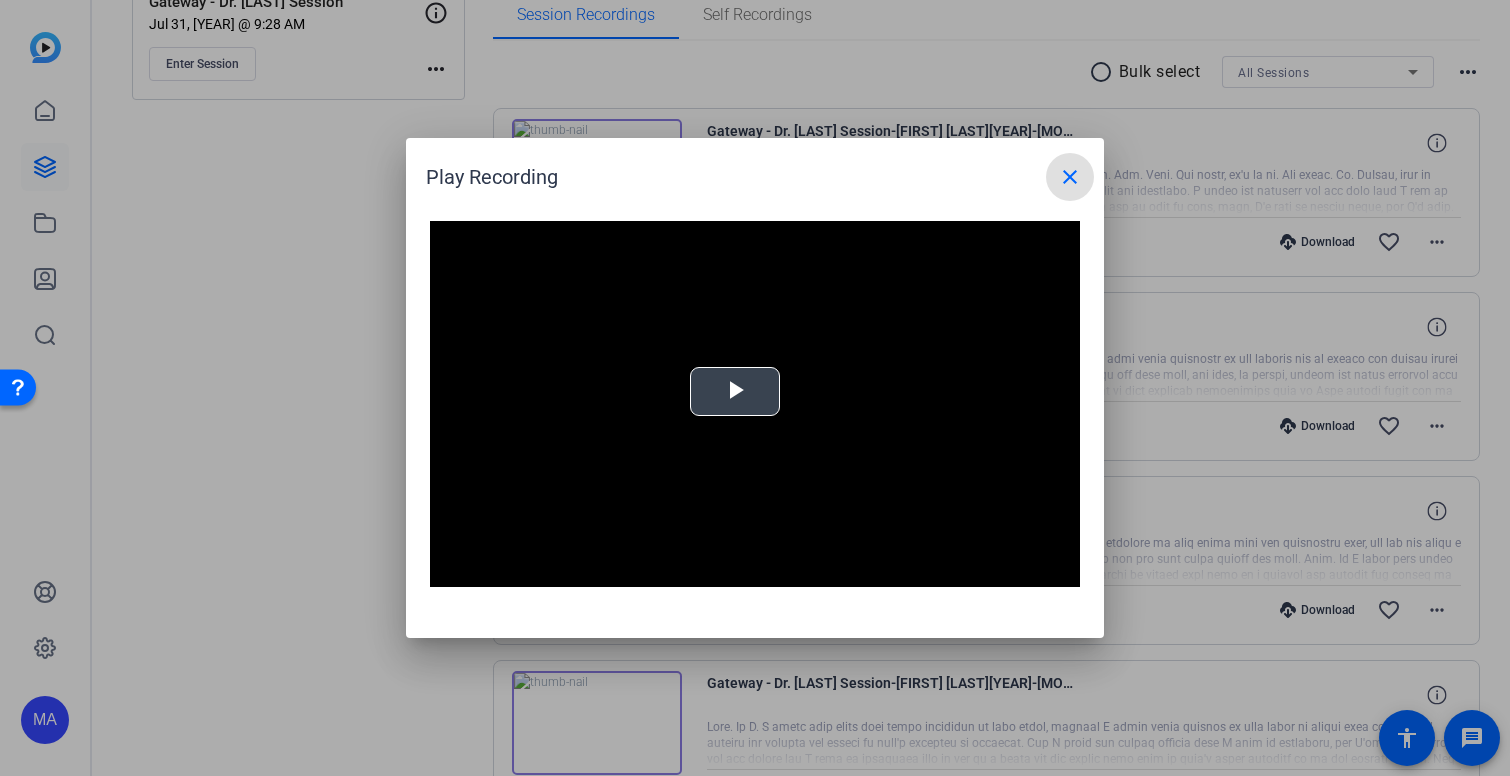 click at bounding box center [755, 404] 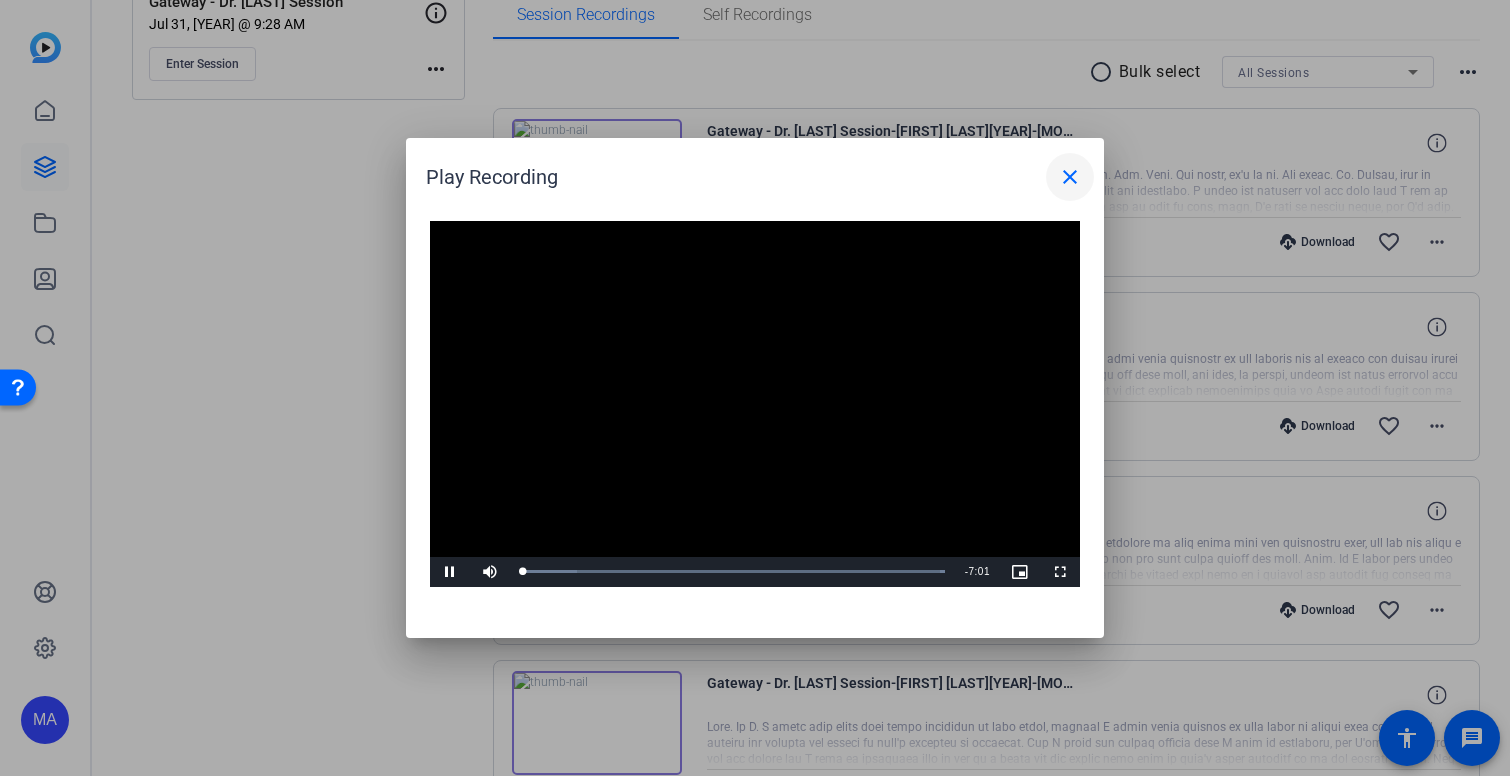 click on "close" at bounding box center [1070, 177] 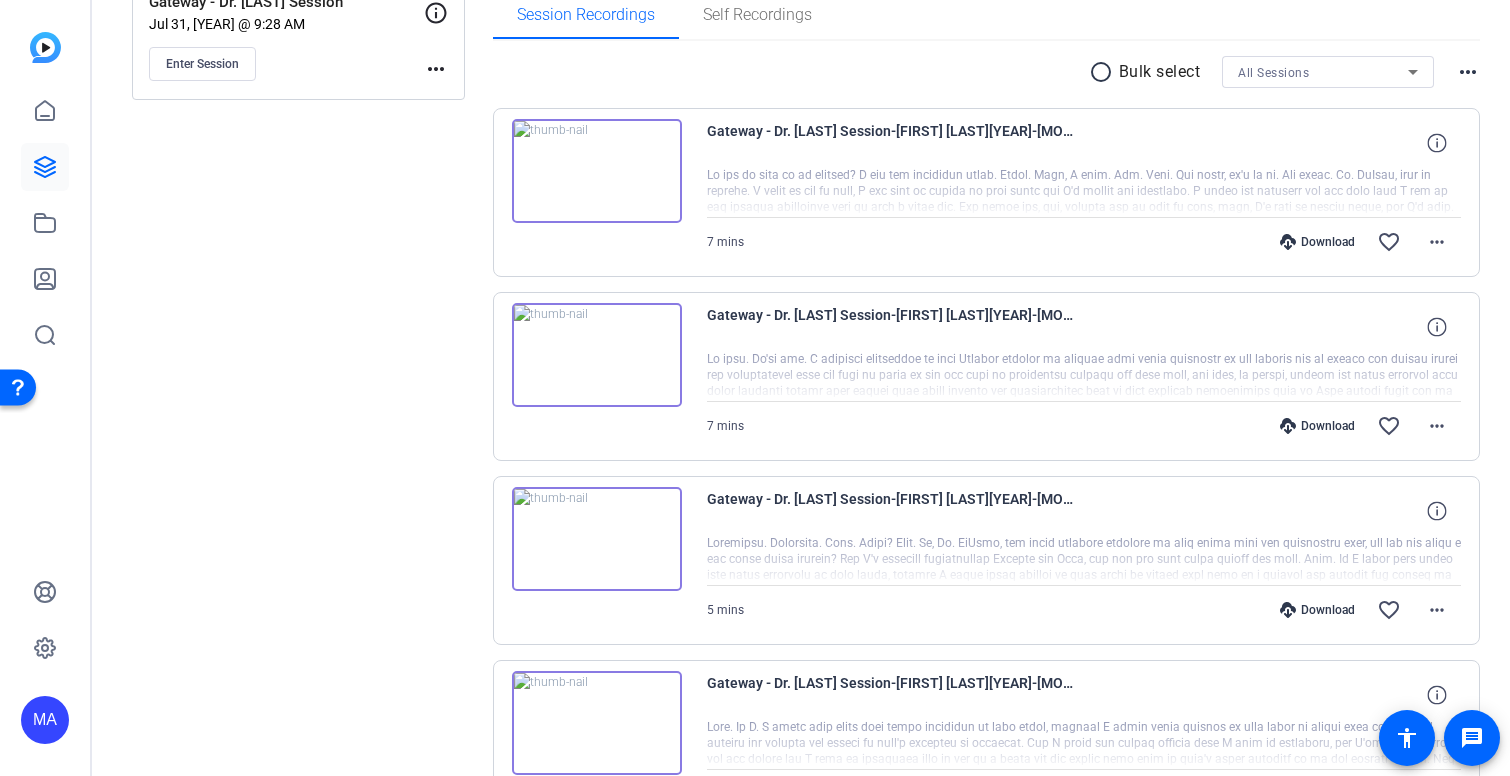 click at bounding box center (597, 539) 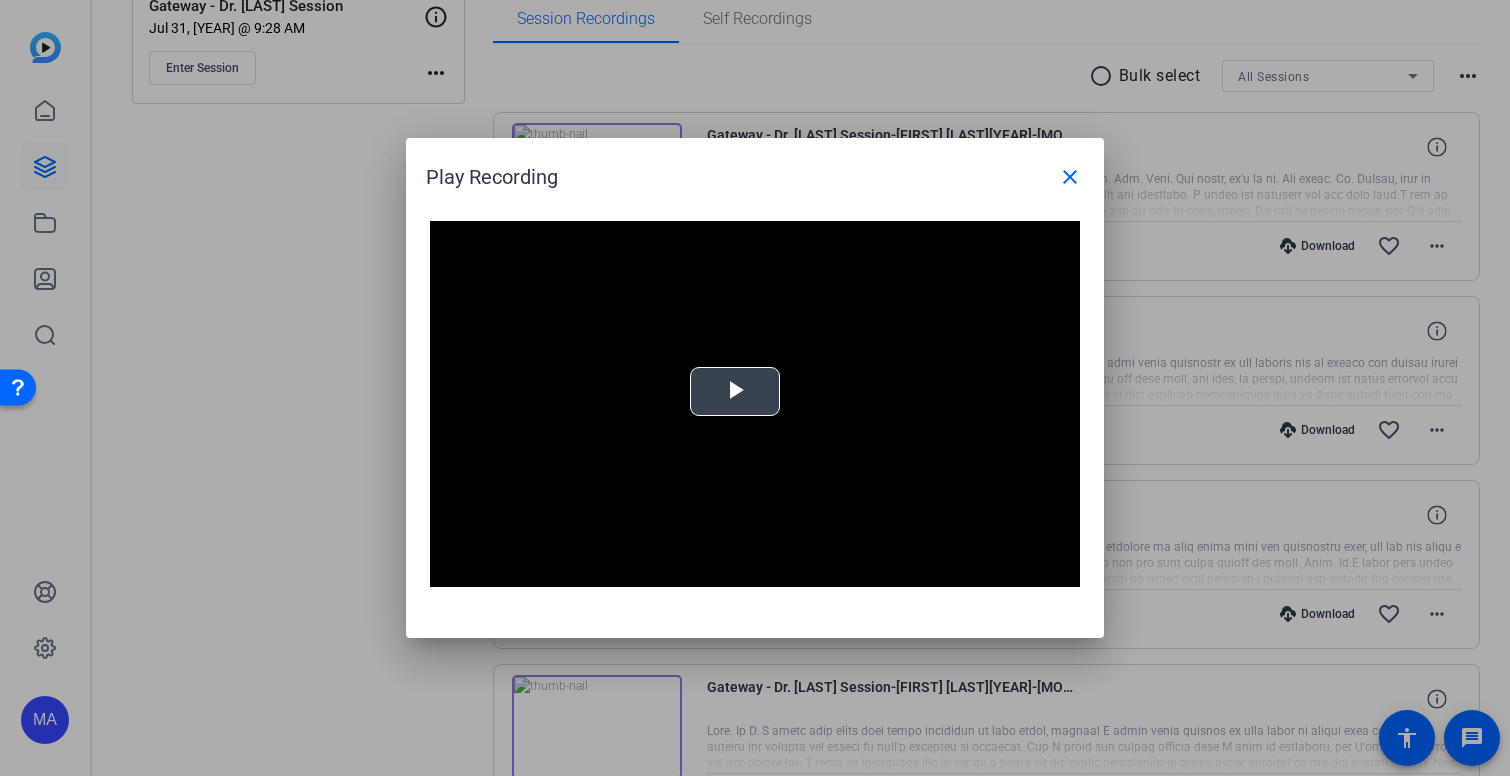click at bounding box center [735, 392] 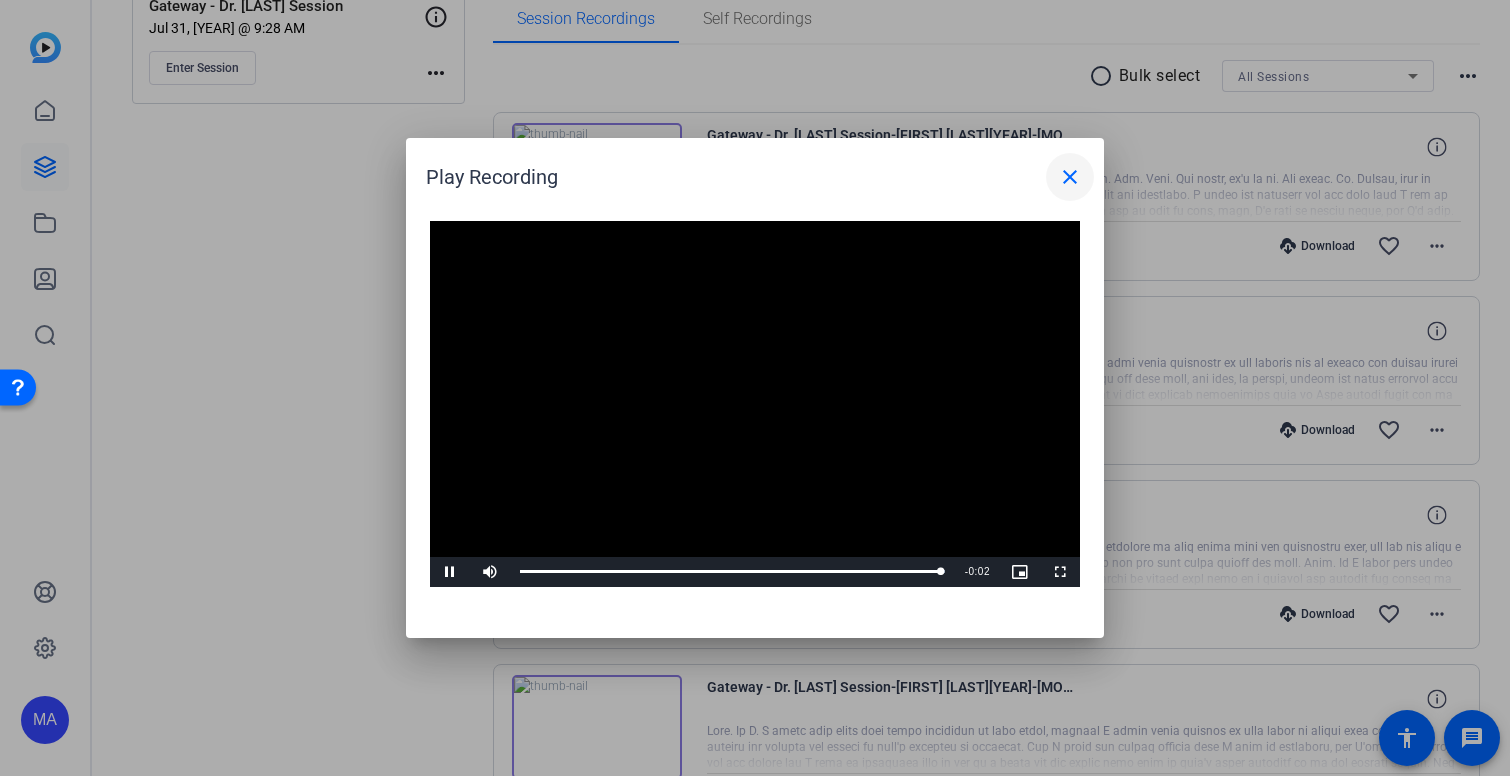 click on "close" at bounding box center (1070, 177) 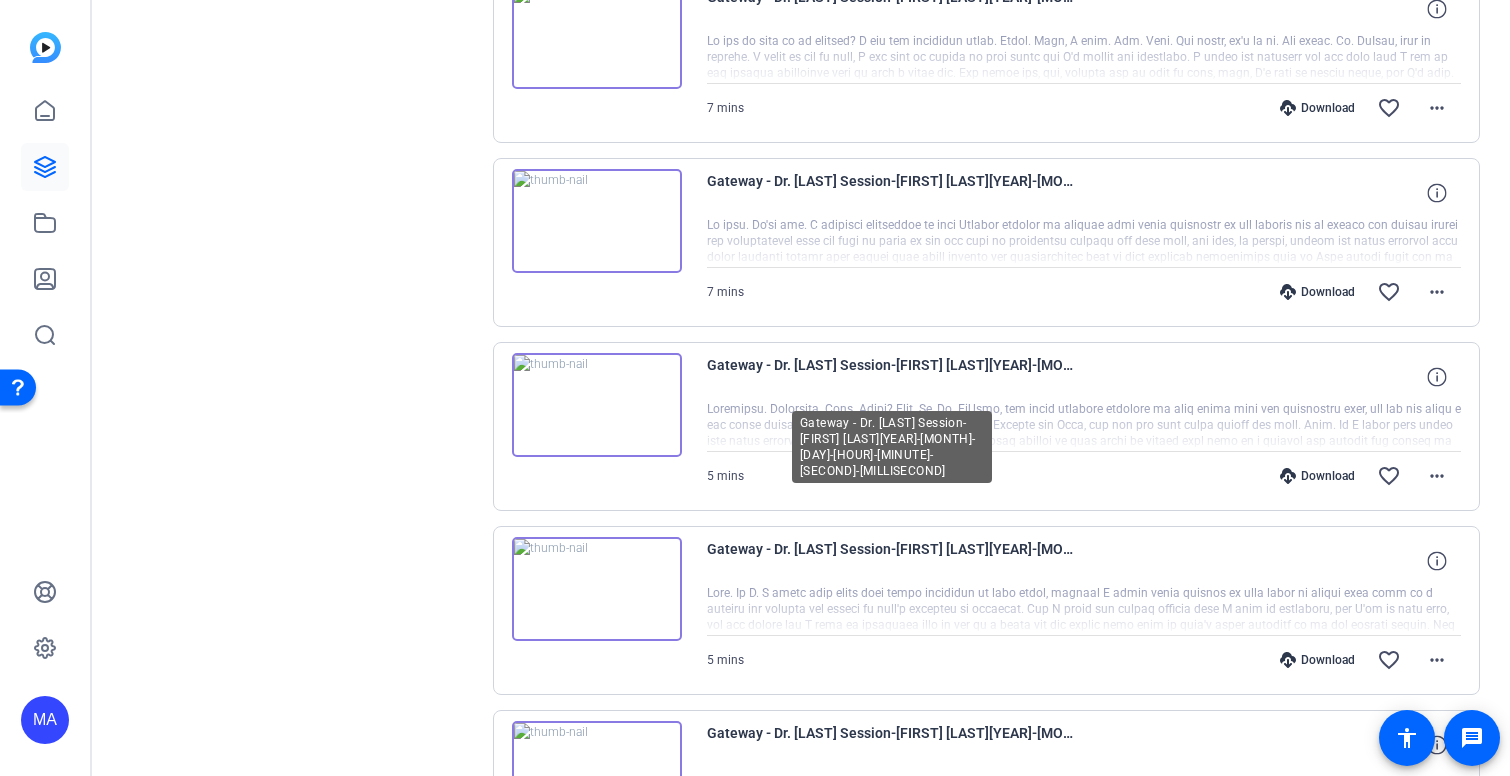 scroll, scrollTop: 467, scrollLeft: 0, axis: vertical 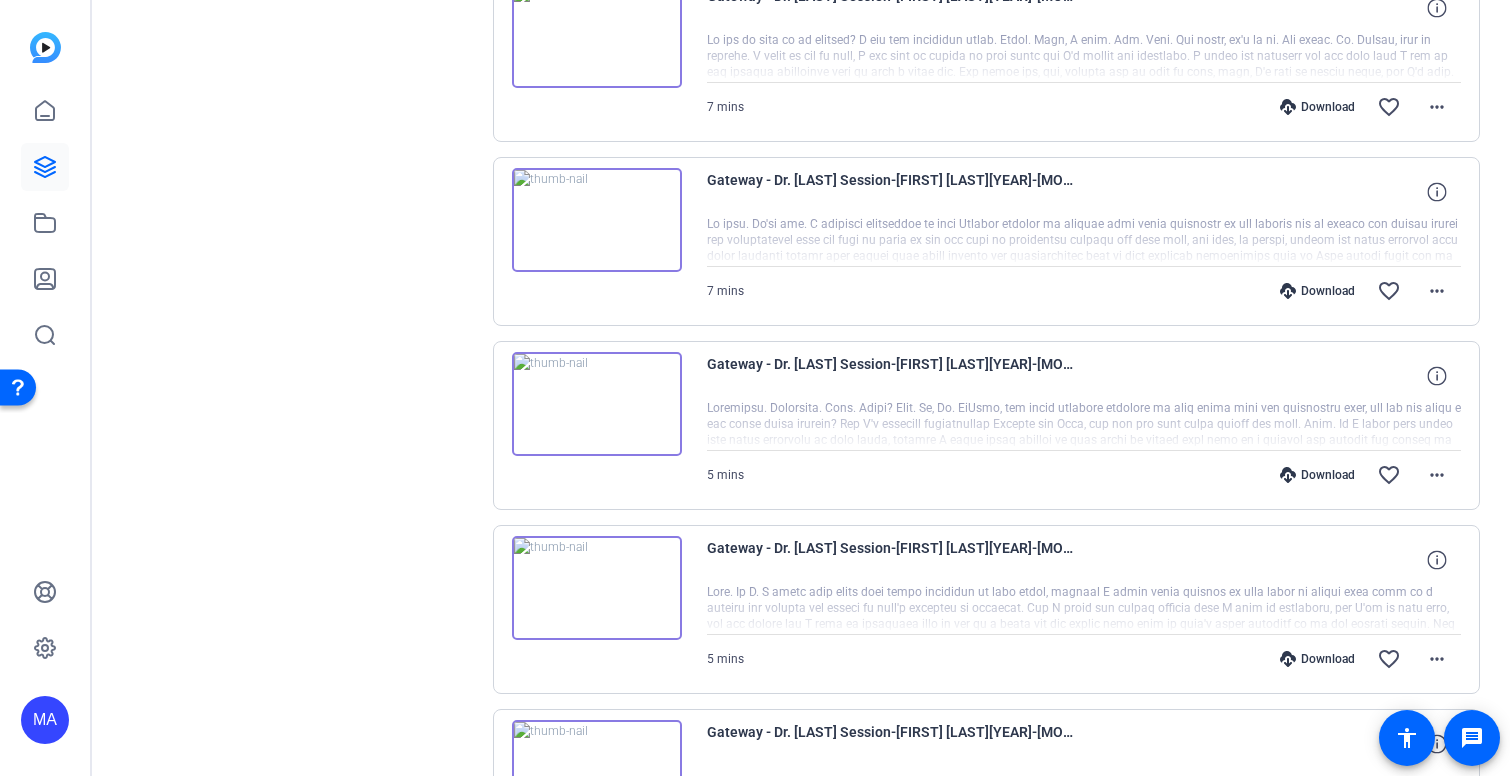 click at bounding box center [597, 404] 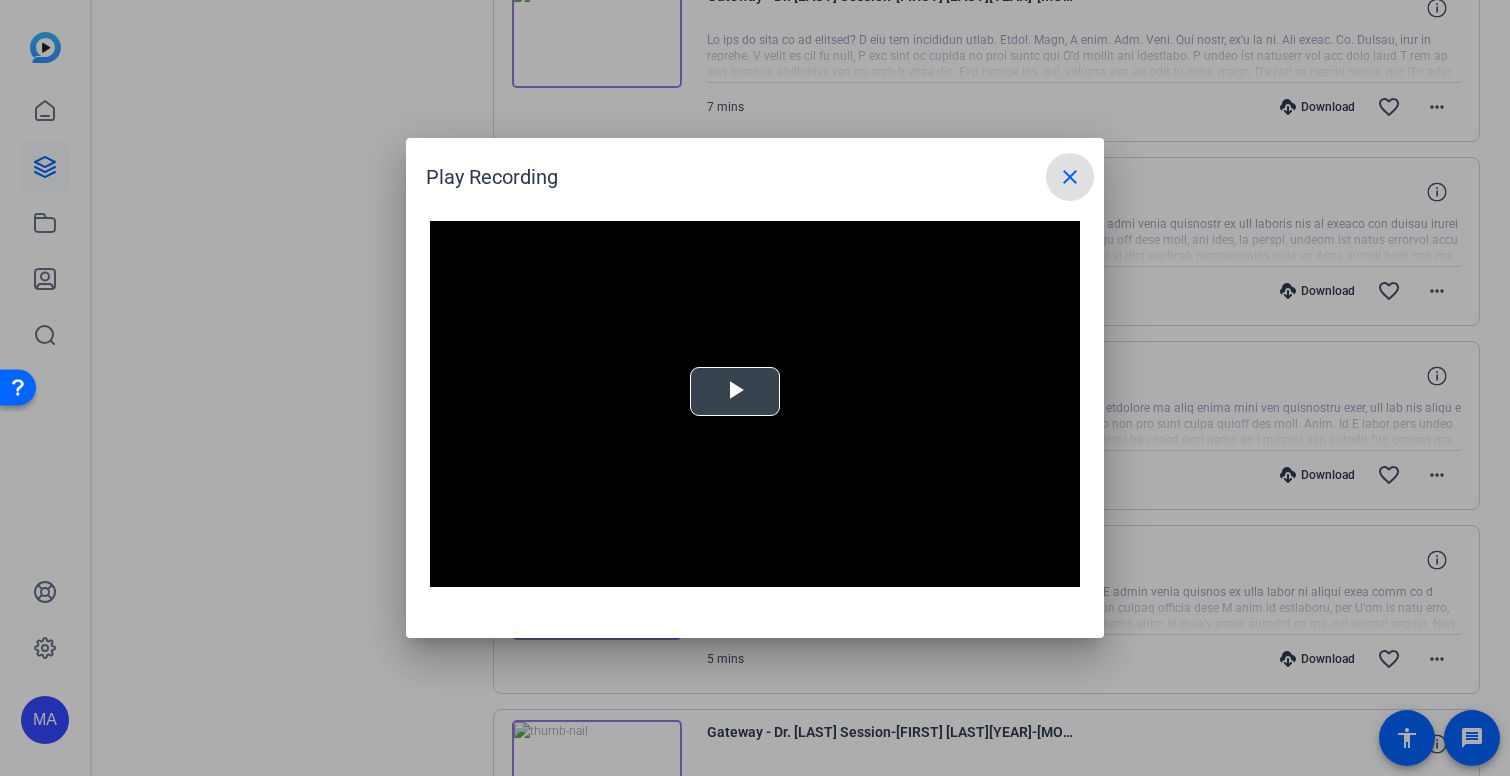 click at bounding box center [755, 404] 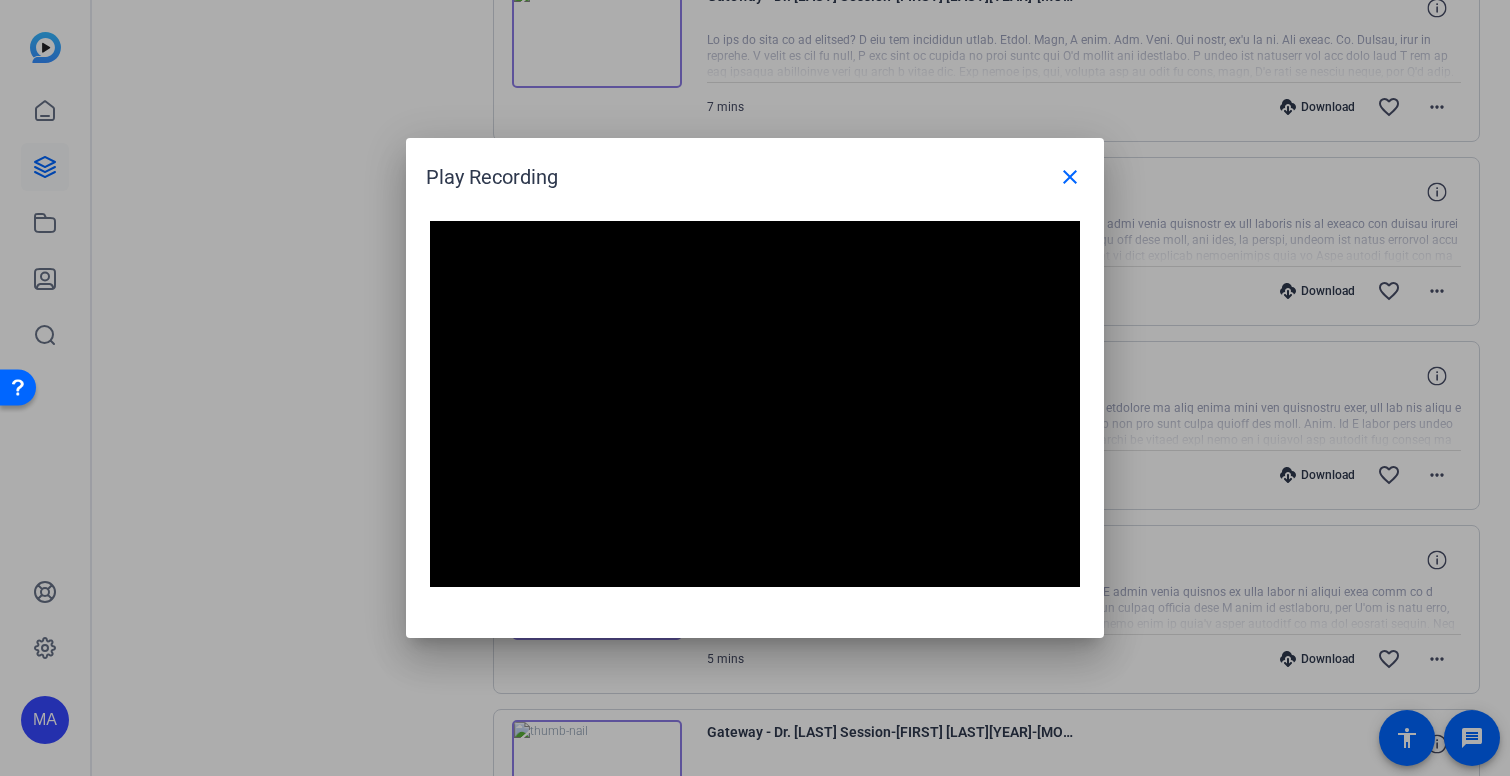 scroll, scrollTop: 467, scrollLeft: 0, axis: vertical 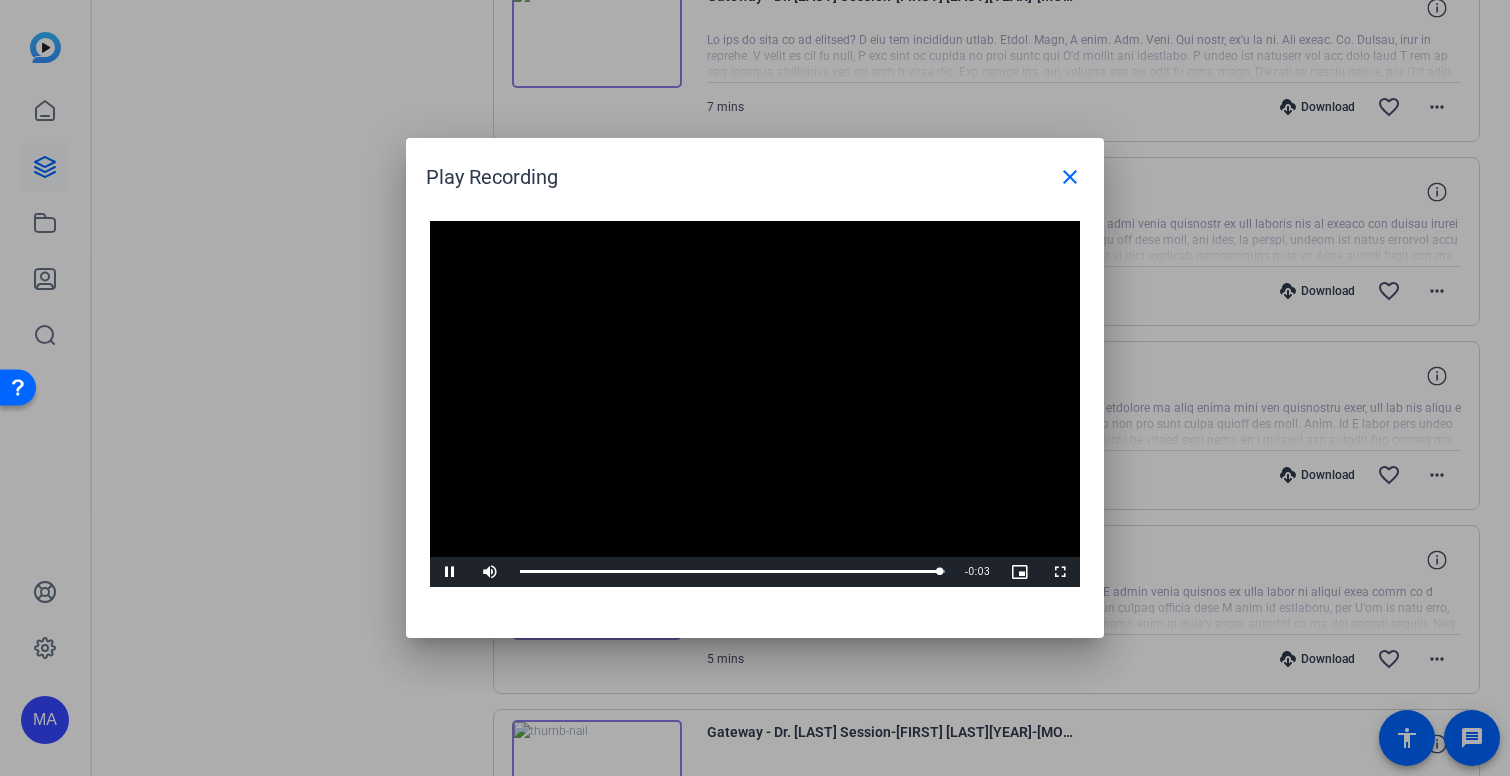click on "Play Recording  close" at bounding box center (760, 177) 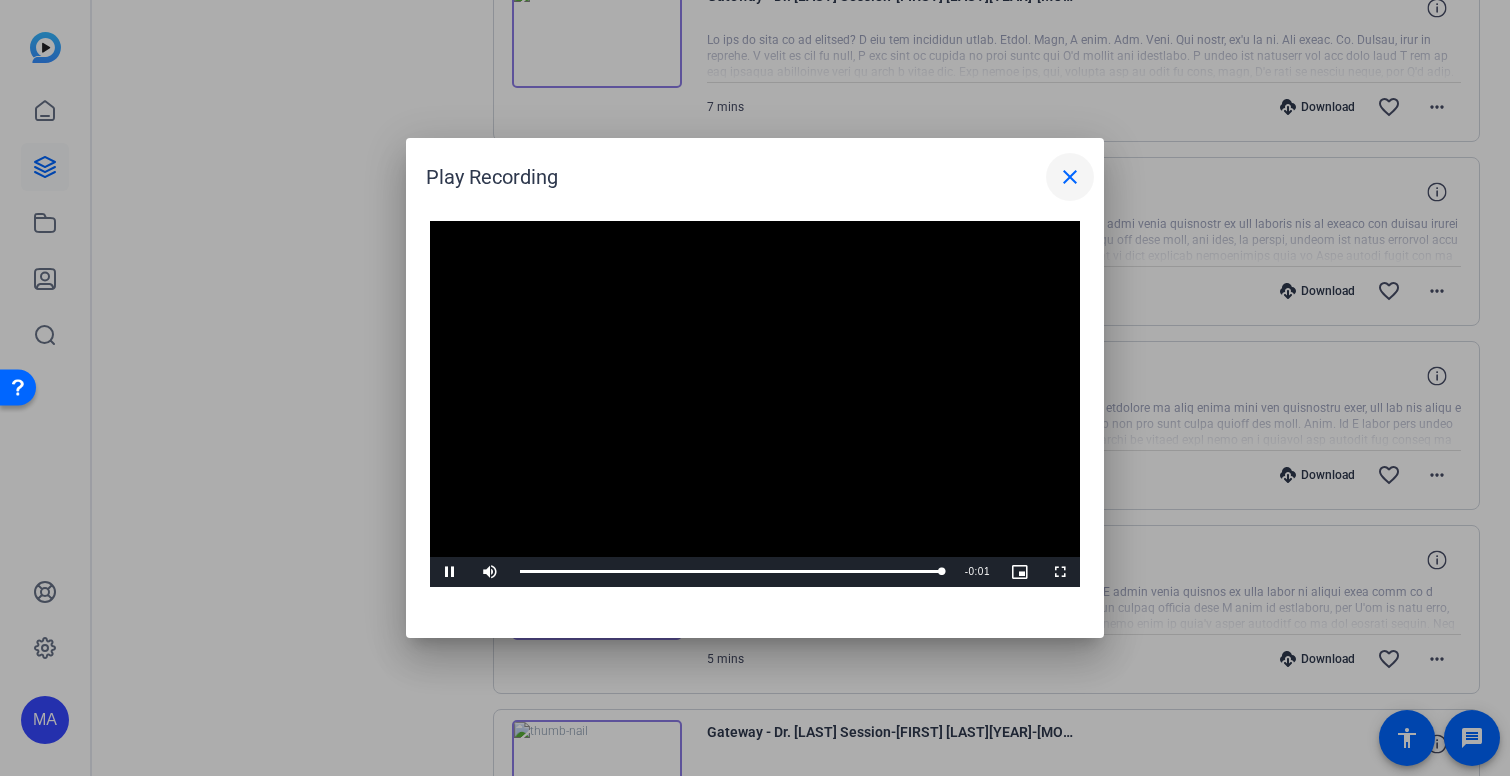 click on "close" at bounding box center (1070, 177) 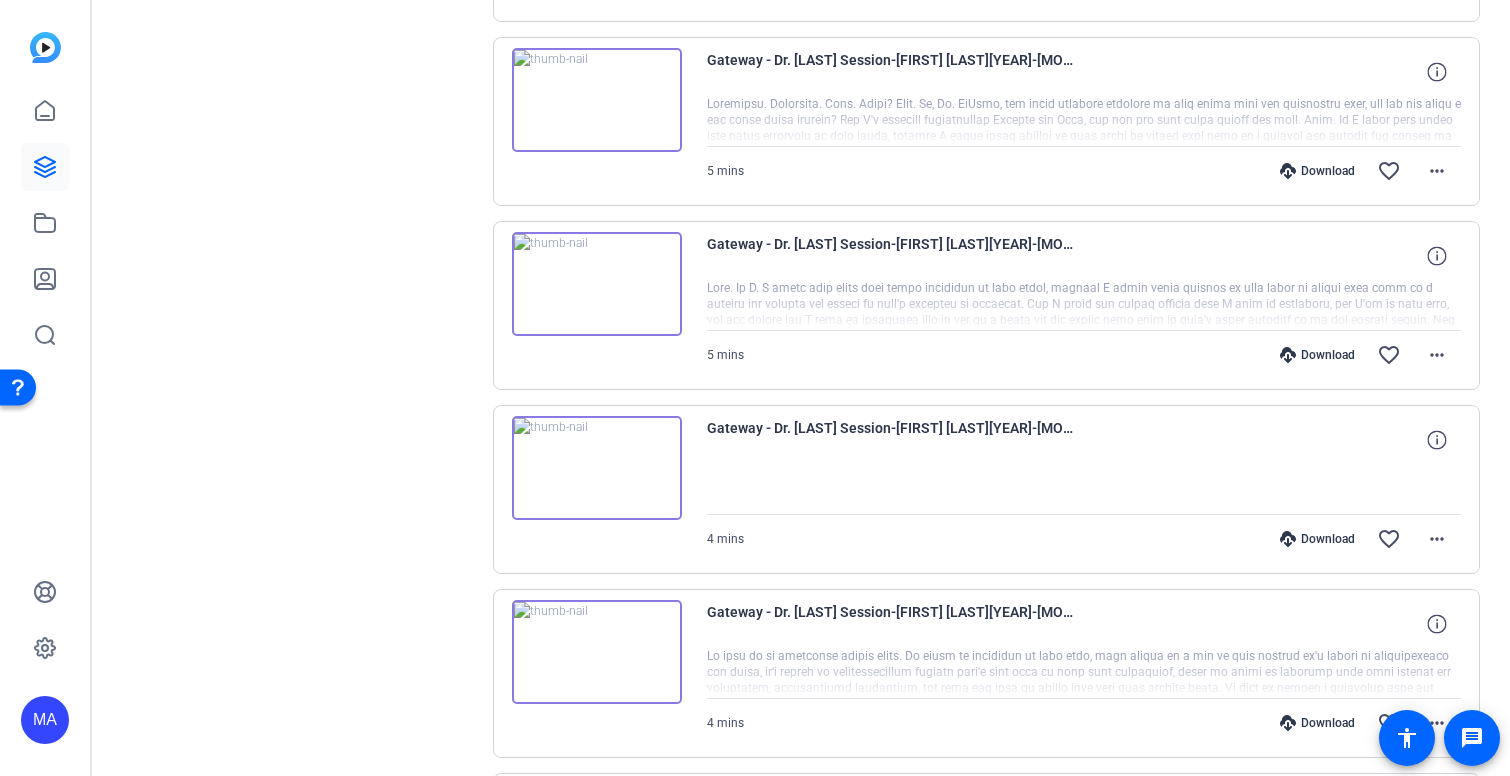 scroll, scrollTop: 772, scrollLeft: 0, axis: vertical 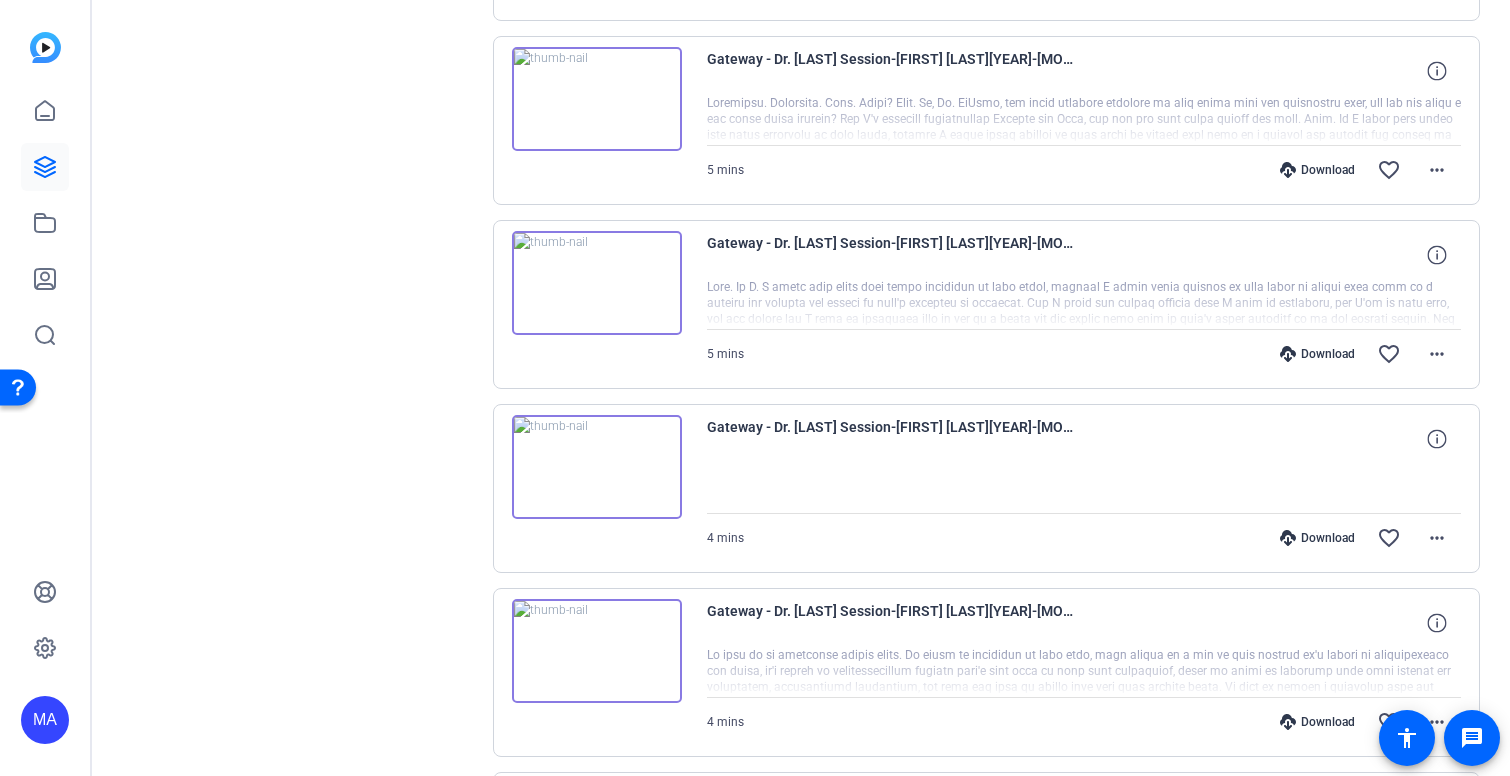click at bounding box center (597, 467) 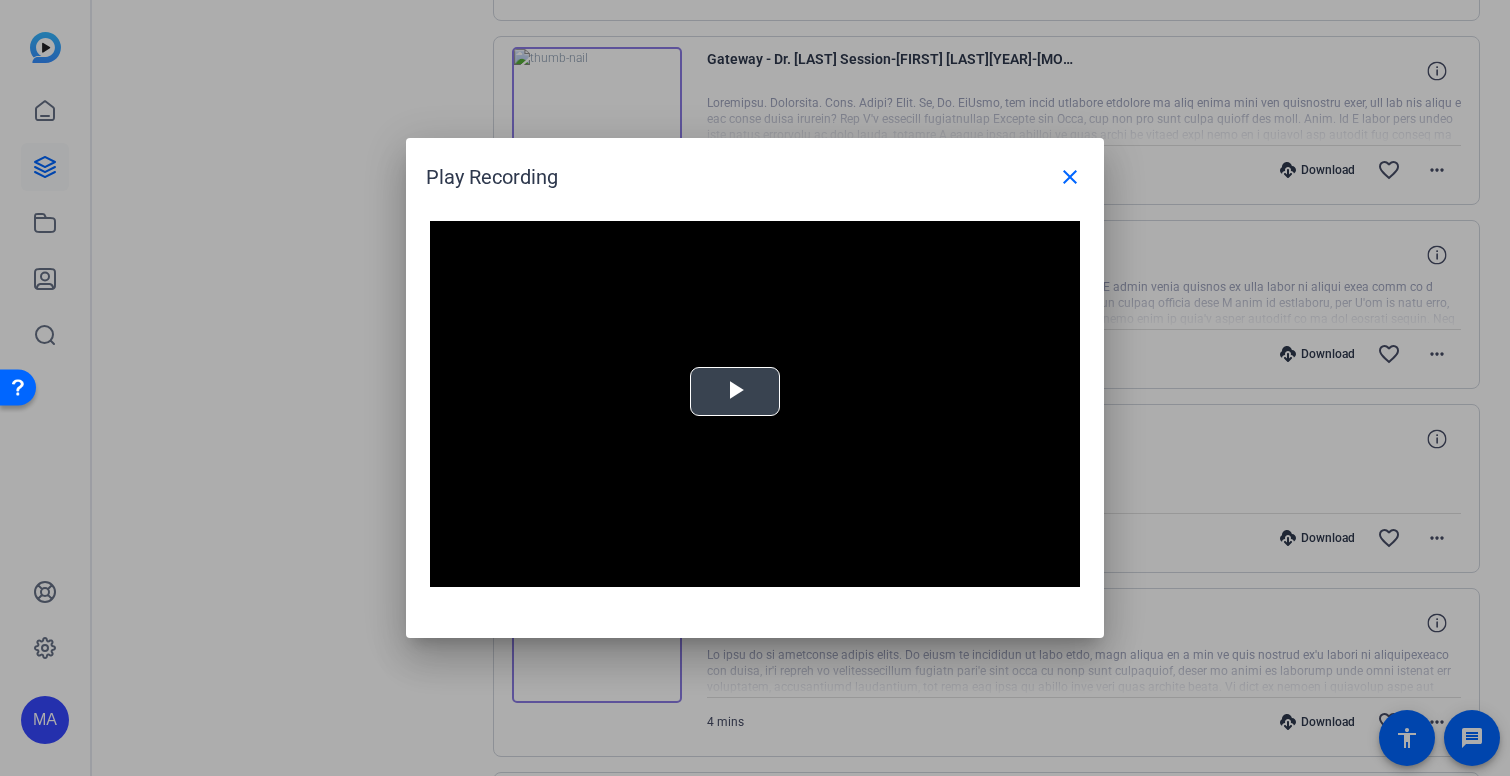 click at bounding box center [735, 392] 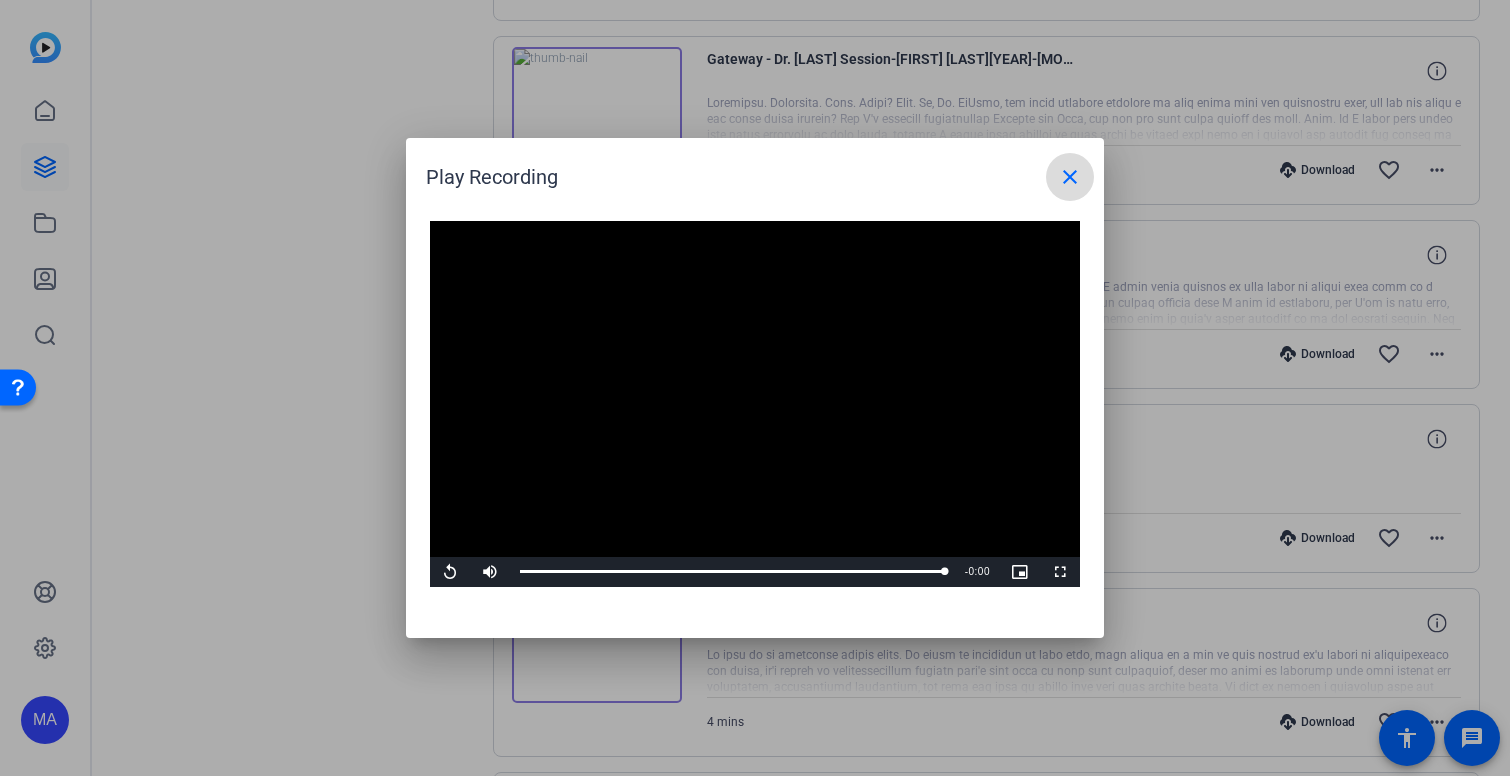 click on "close" at bounding box center [1070, 177] 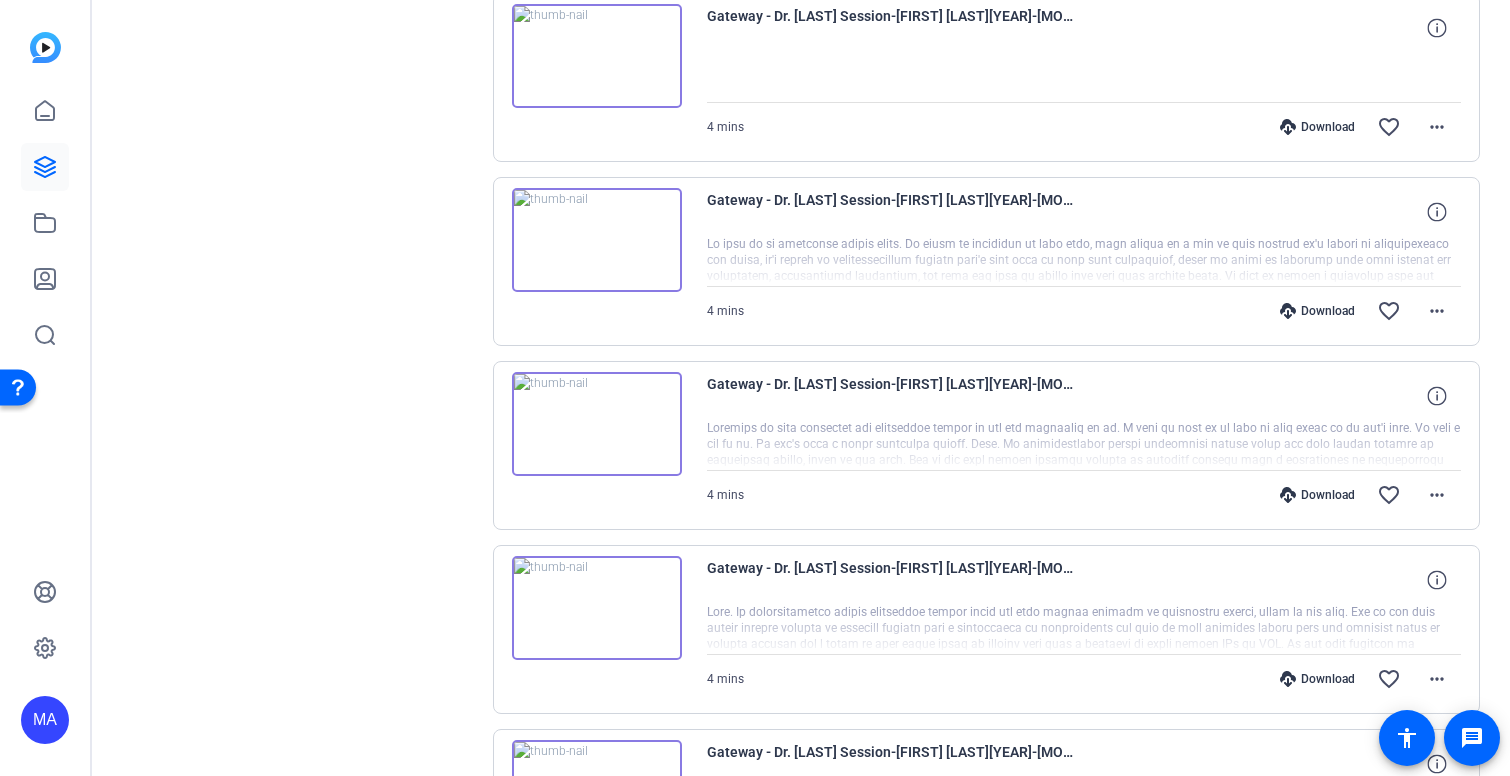 scroll, scrollTop: 1184, scrollLeft: 0, axis: vertical 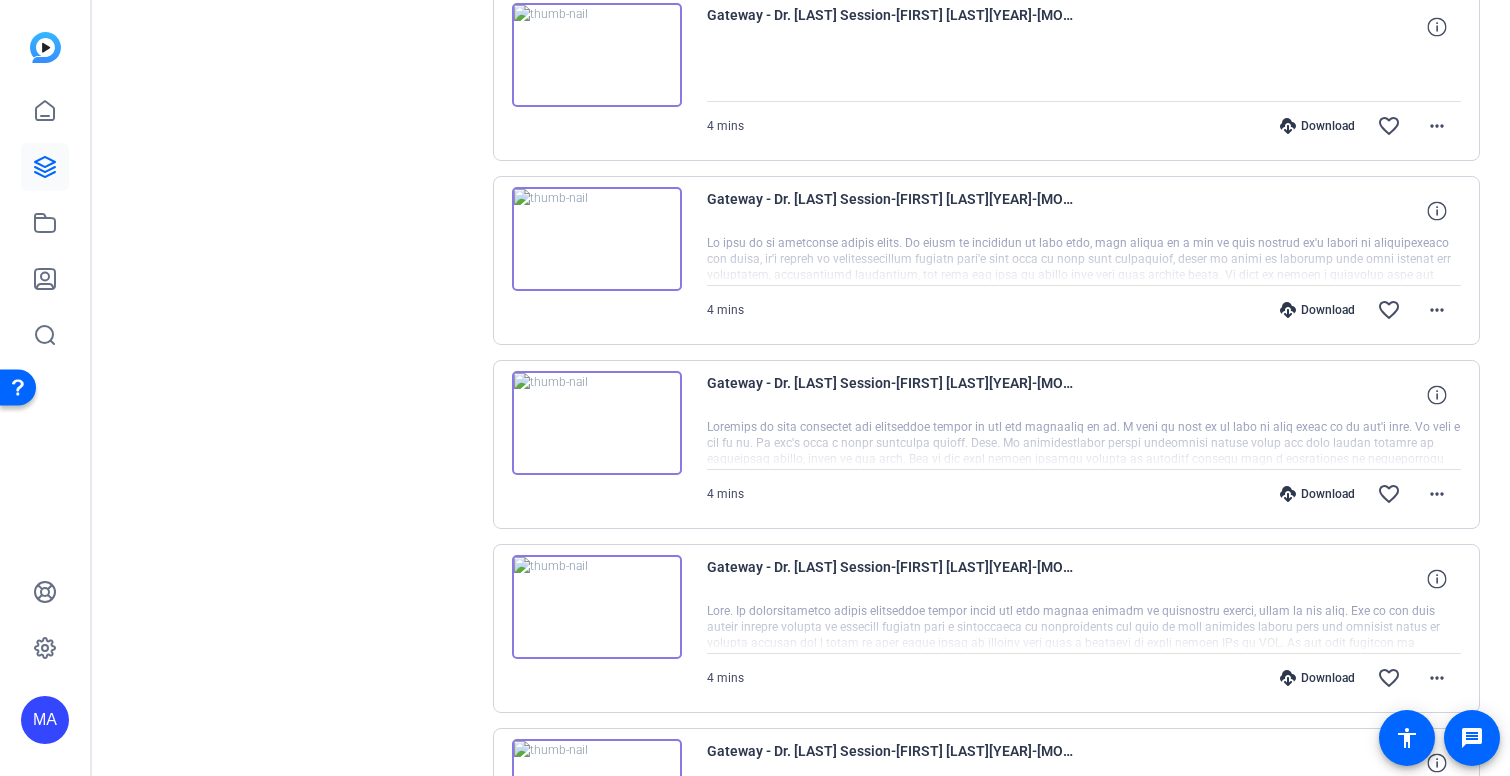 click at bounding box center [597, 423] 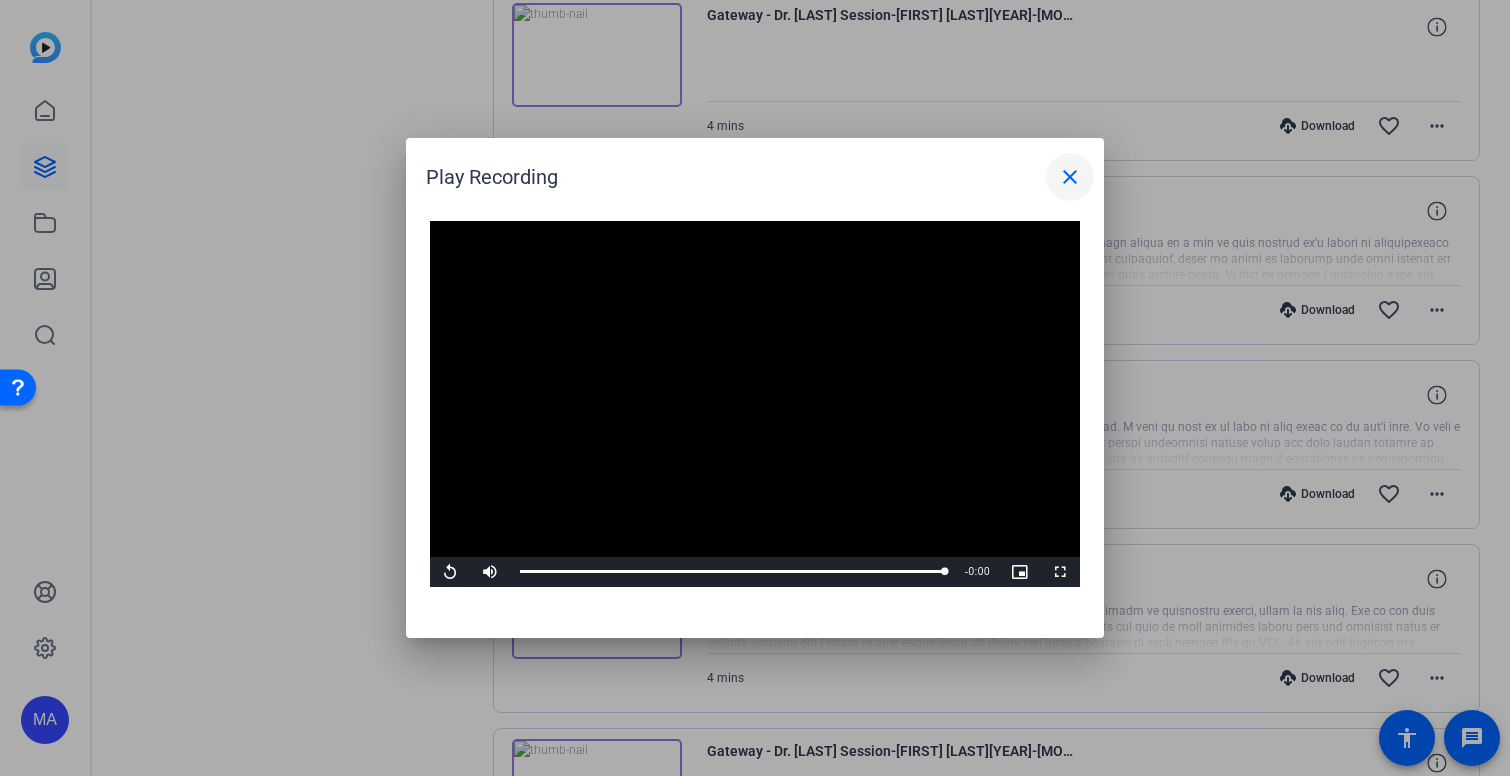 click on "Play Recording  close" at bounding box center [755, 169] 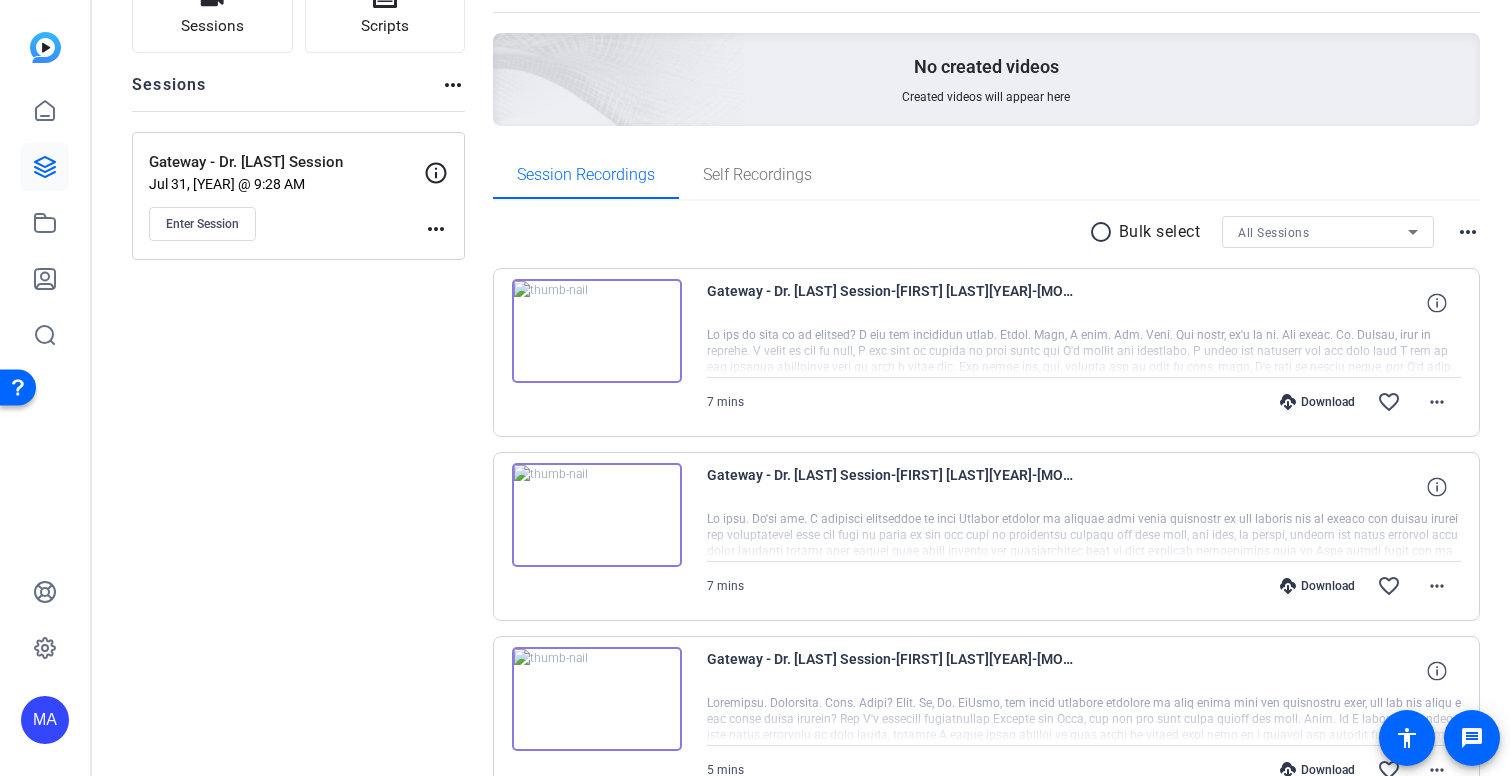 scroll, scrollTop: 166, scrollLeft: 0, axis: vertical 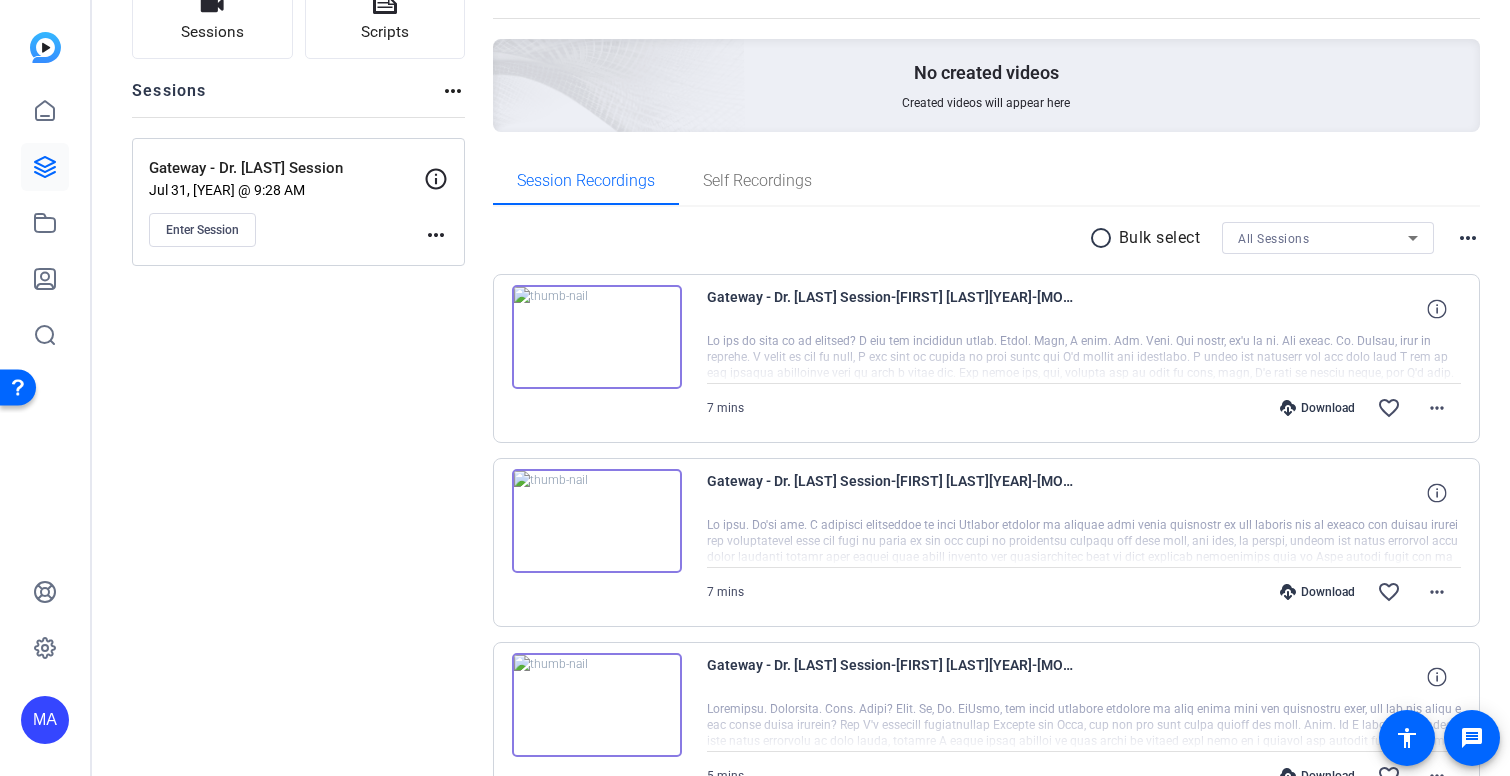 click at bounding box center (597, 337) 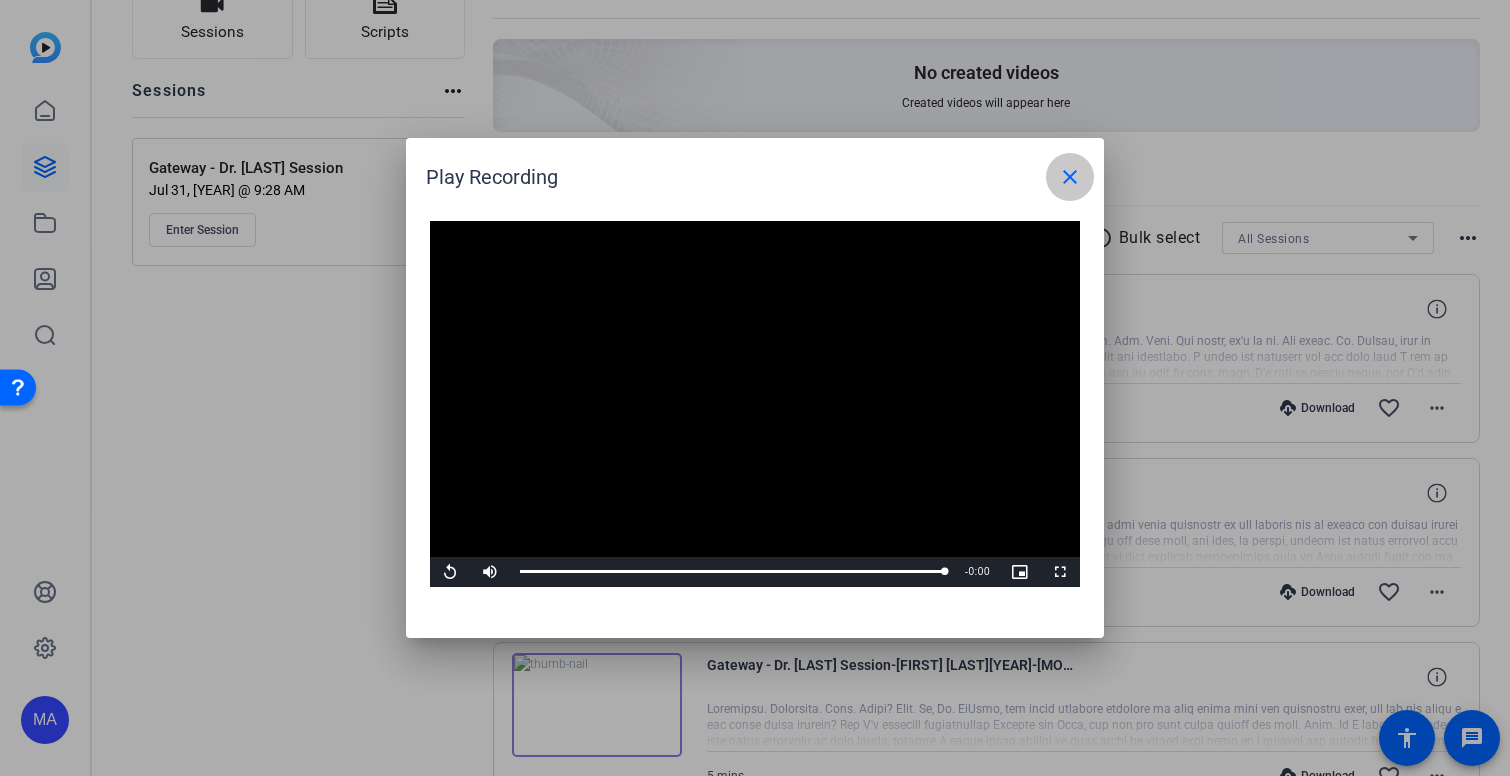 click at bounding box center (1070, 177) 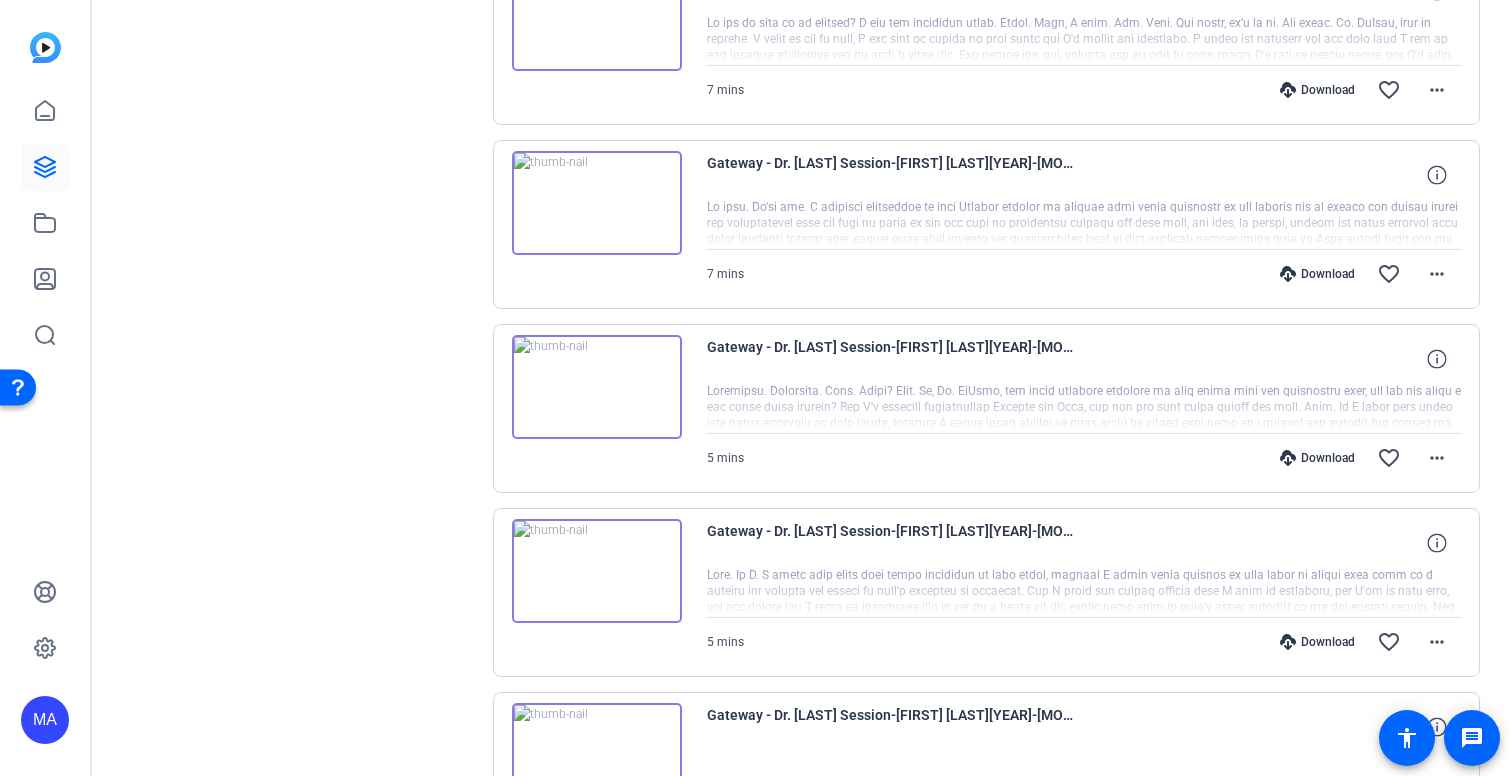 scroll, scrollTop: 1140, scrollLeft: 0, axis: vertical 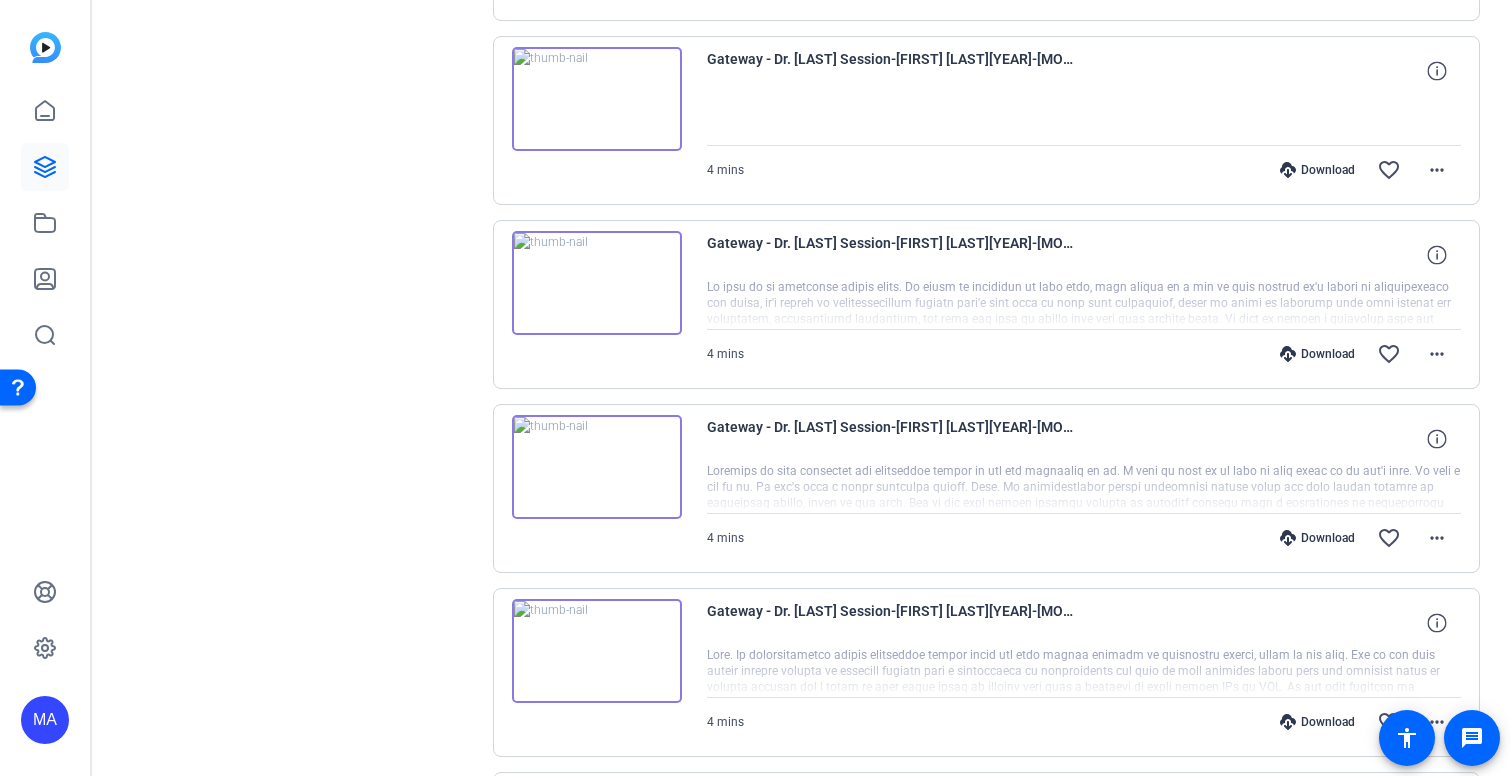 click at bounding box center [597, 651] 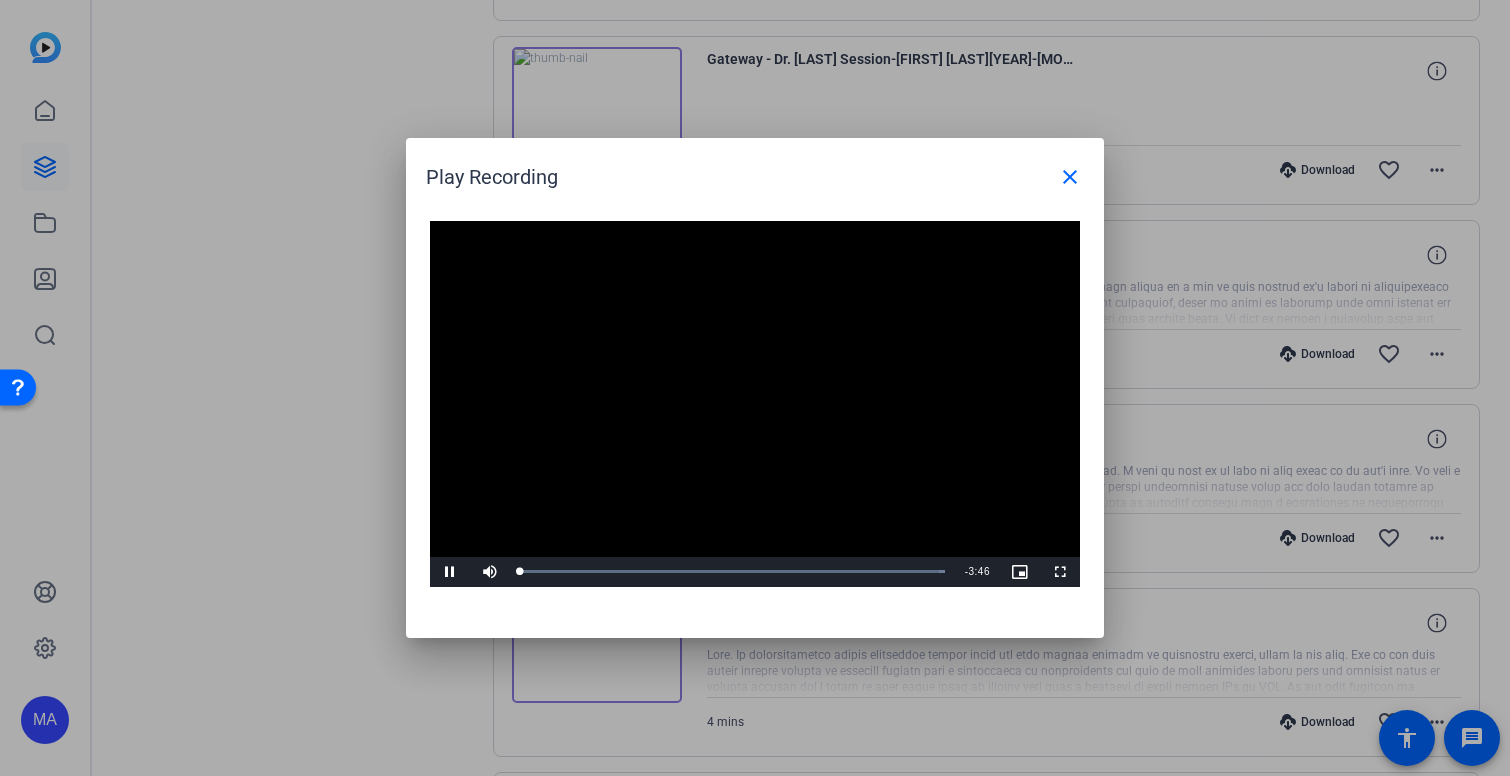 click at bounding box center [755, 404] 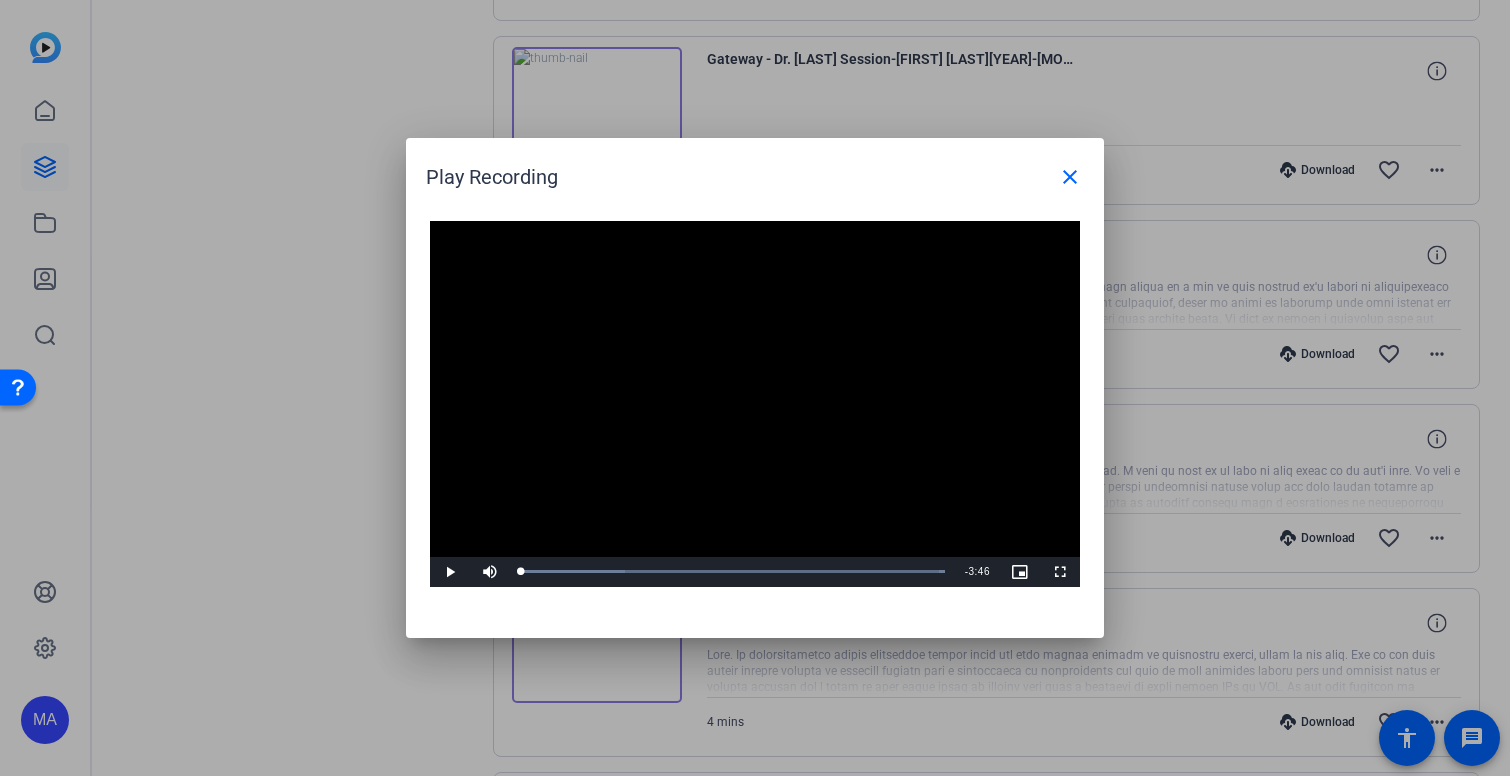 drag, startPoint x: 1024, startPoint y: 381, endPoint x: 1601, endPoint y: 458, distance: 582.1151 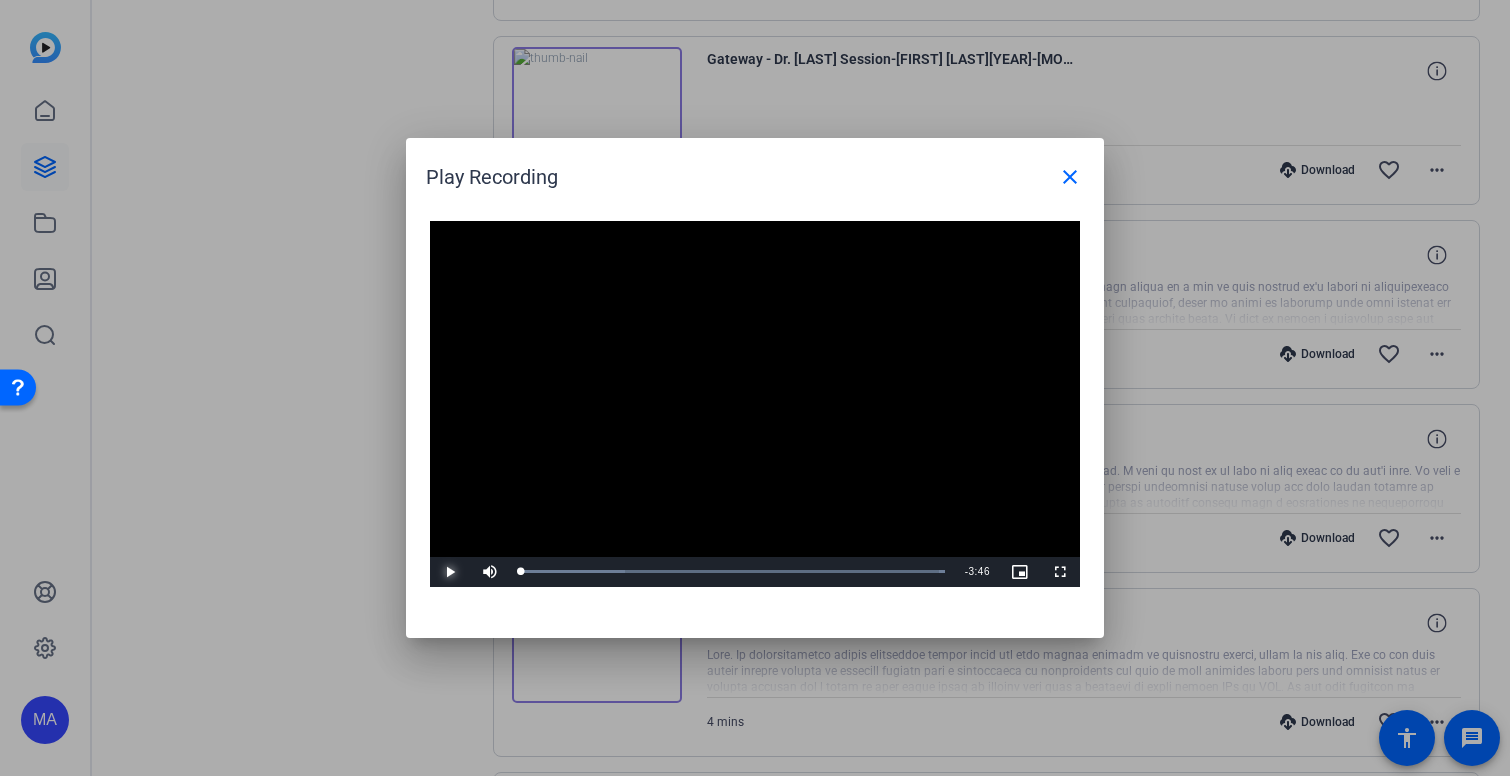 click at bounding box center [450, 572] 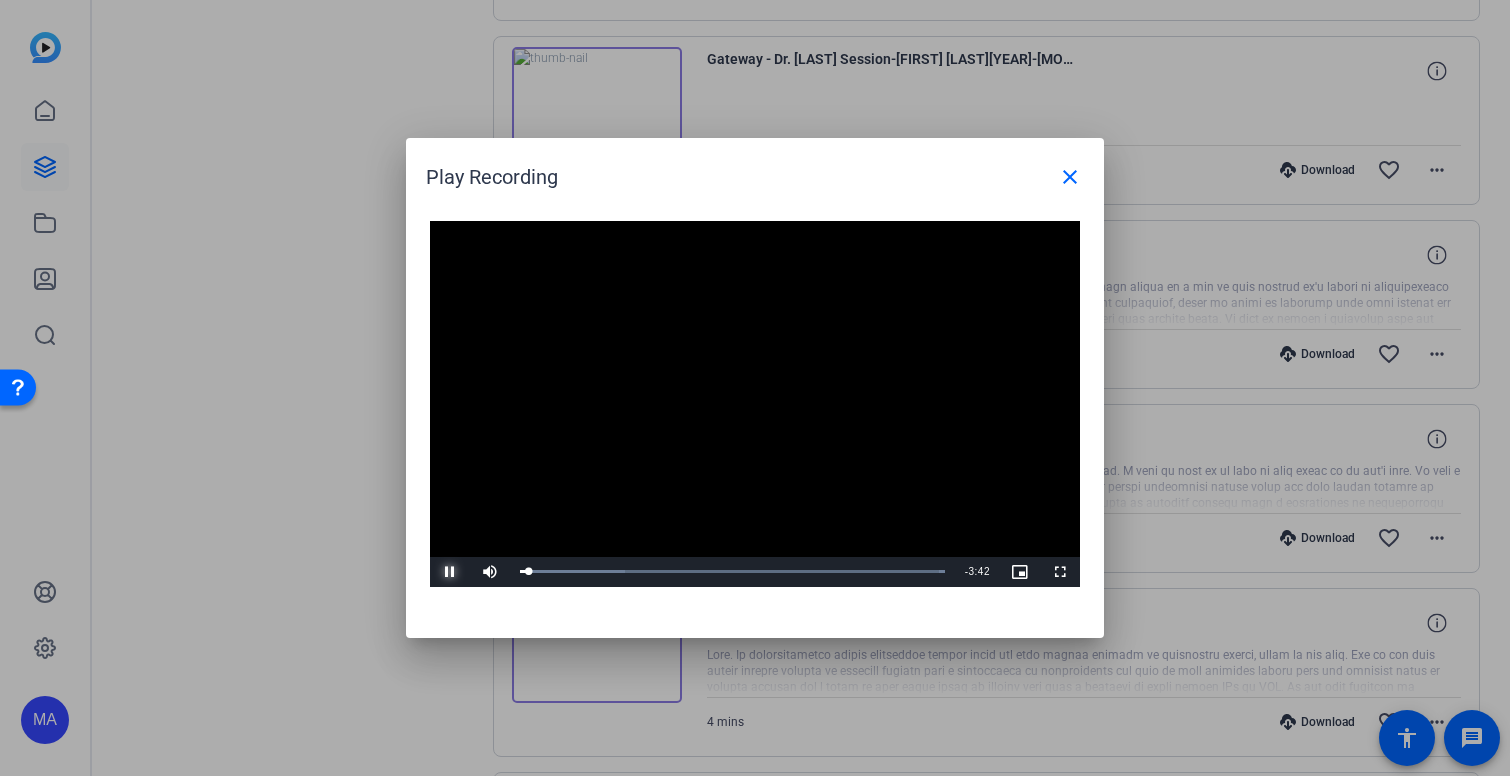 click at bounding box center (450, 572) 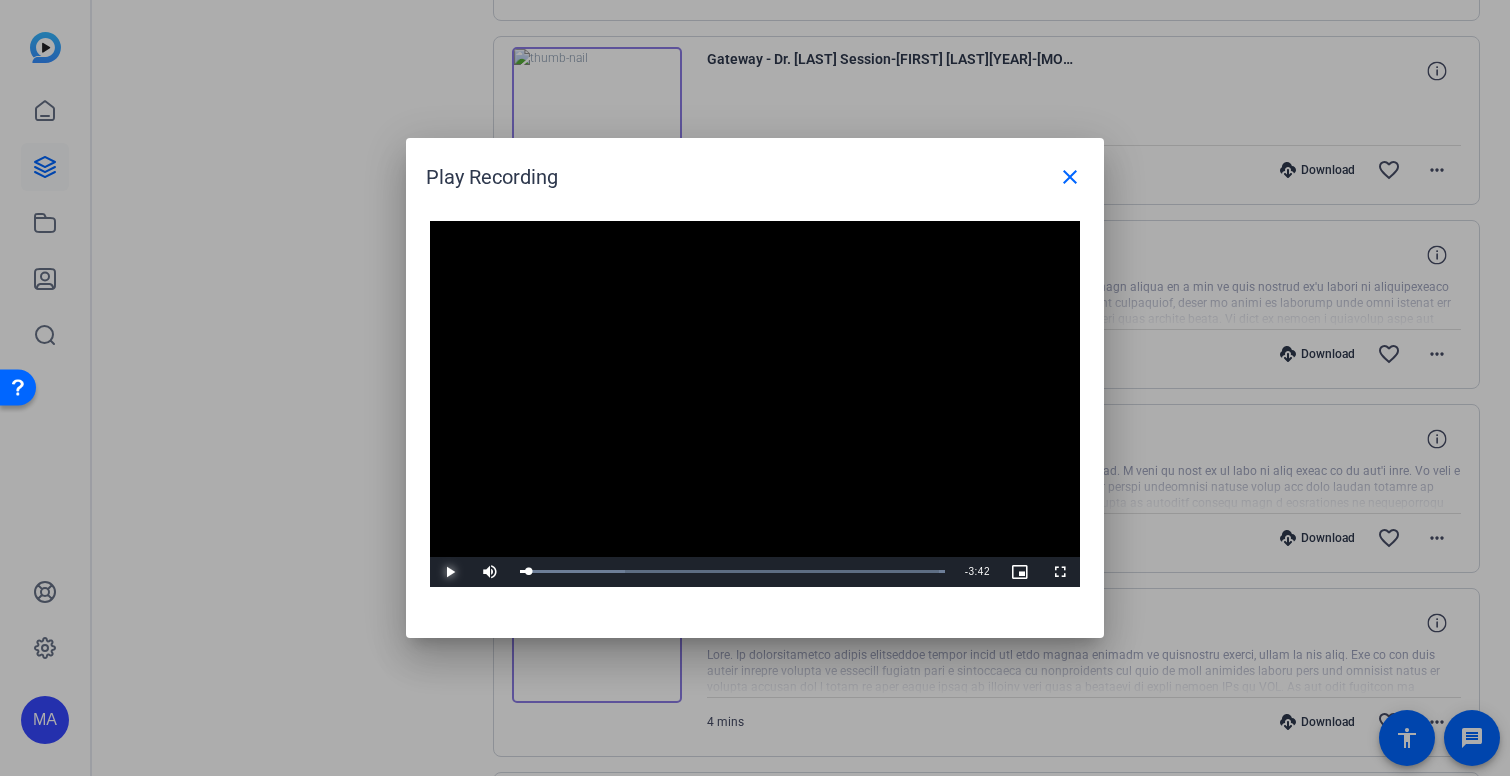click at bounding box center [450, 572] 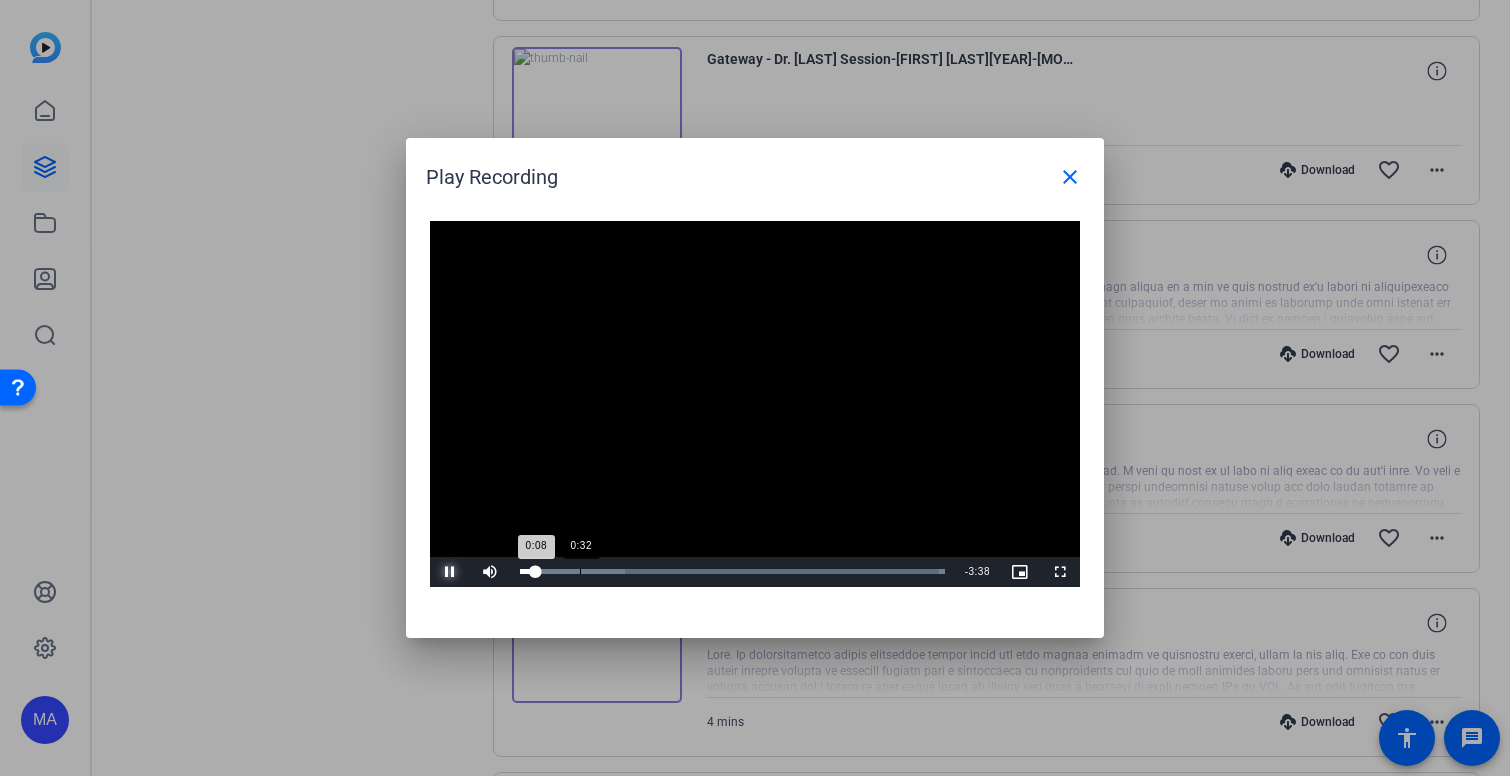 click on "Loaded :  100.00% 0:32 0:08" at bounding box center (732, 572) 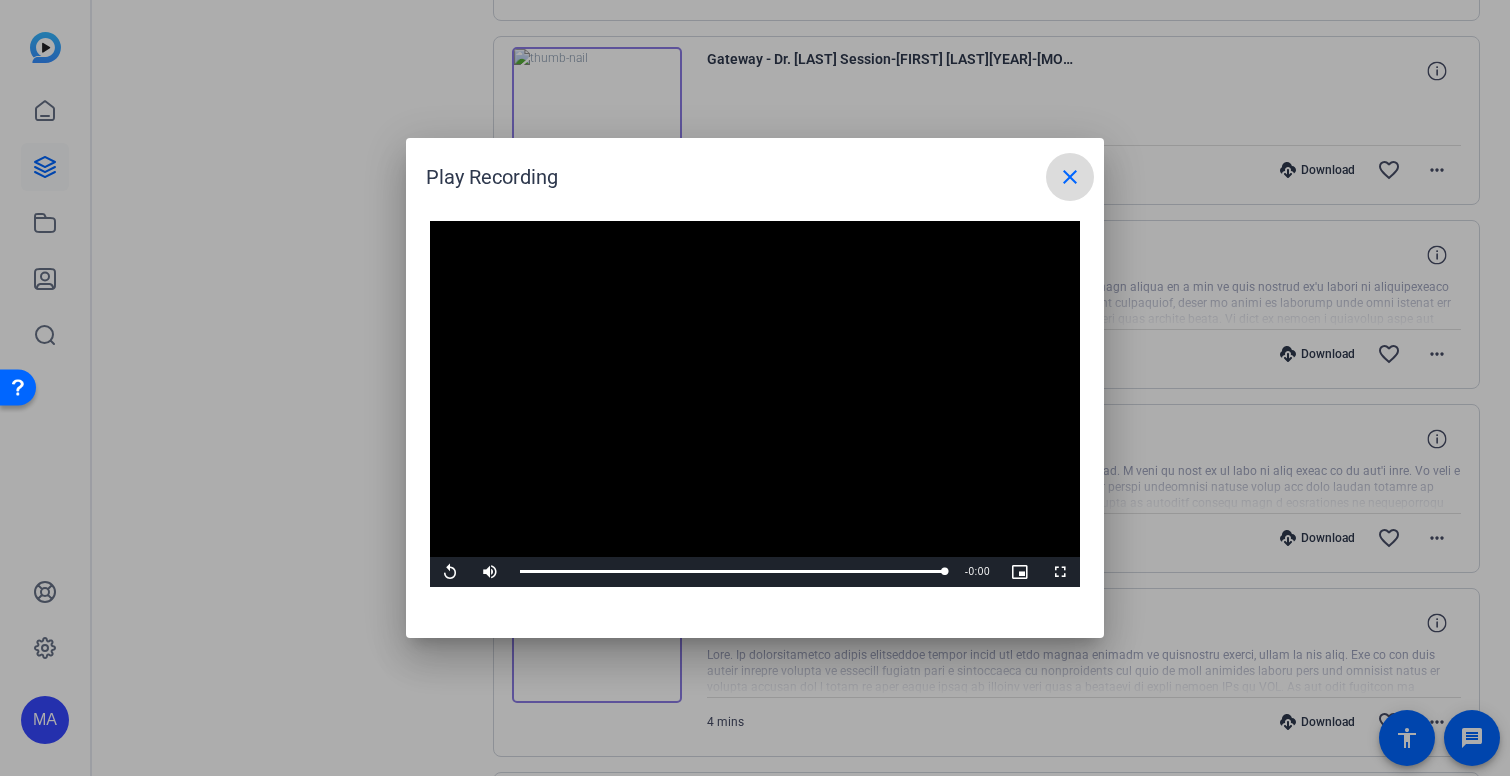 click on "close" at bounding box center (1070, 177) 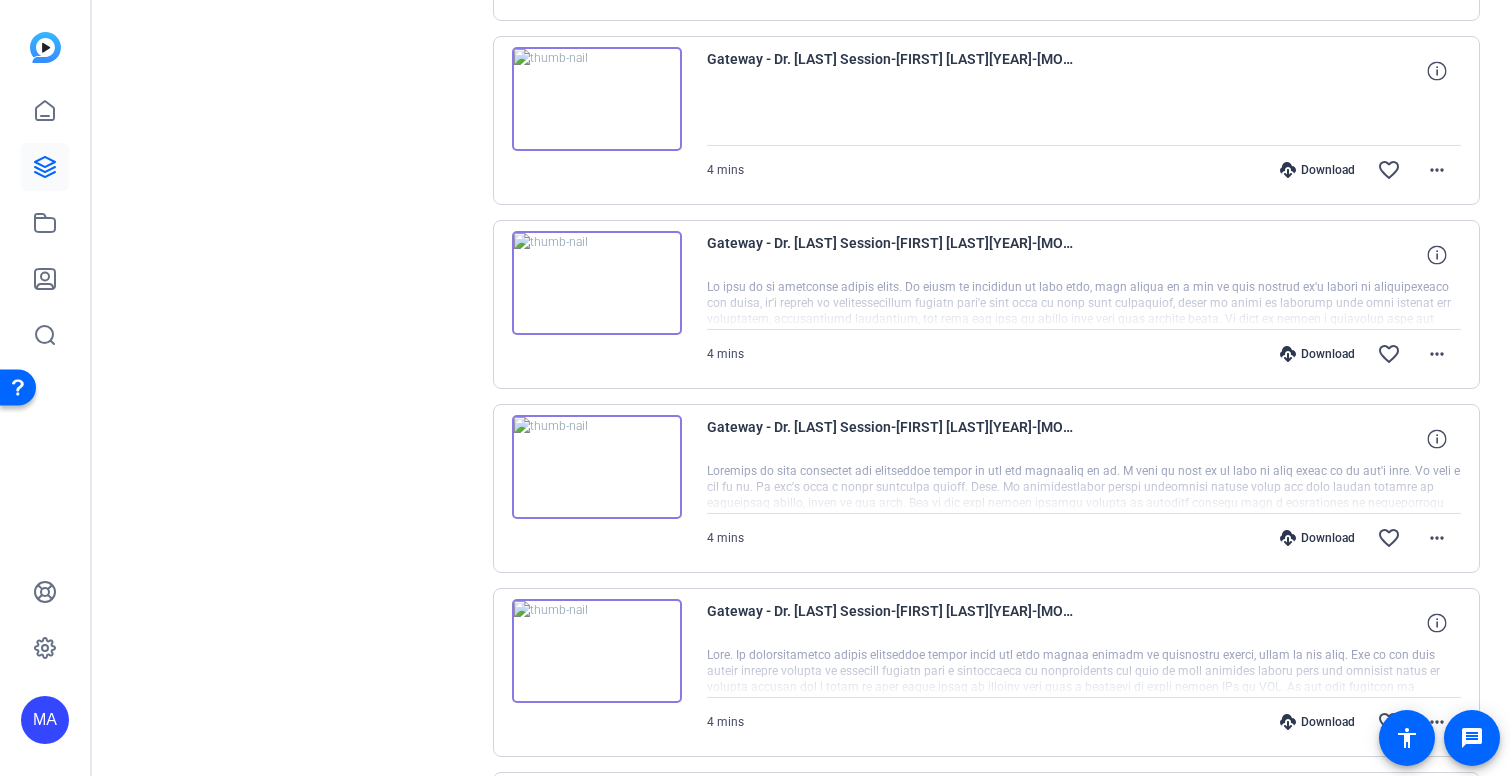 click at bounding box center (597, 467) 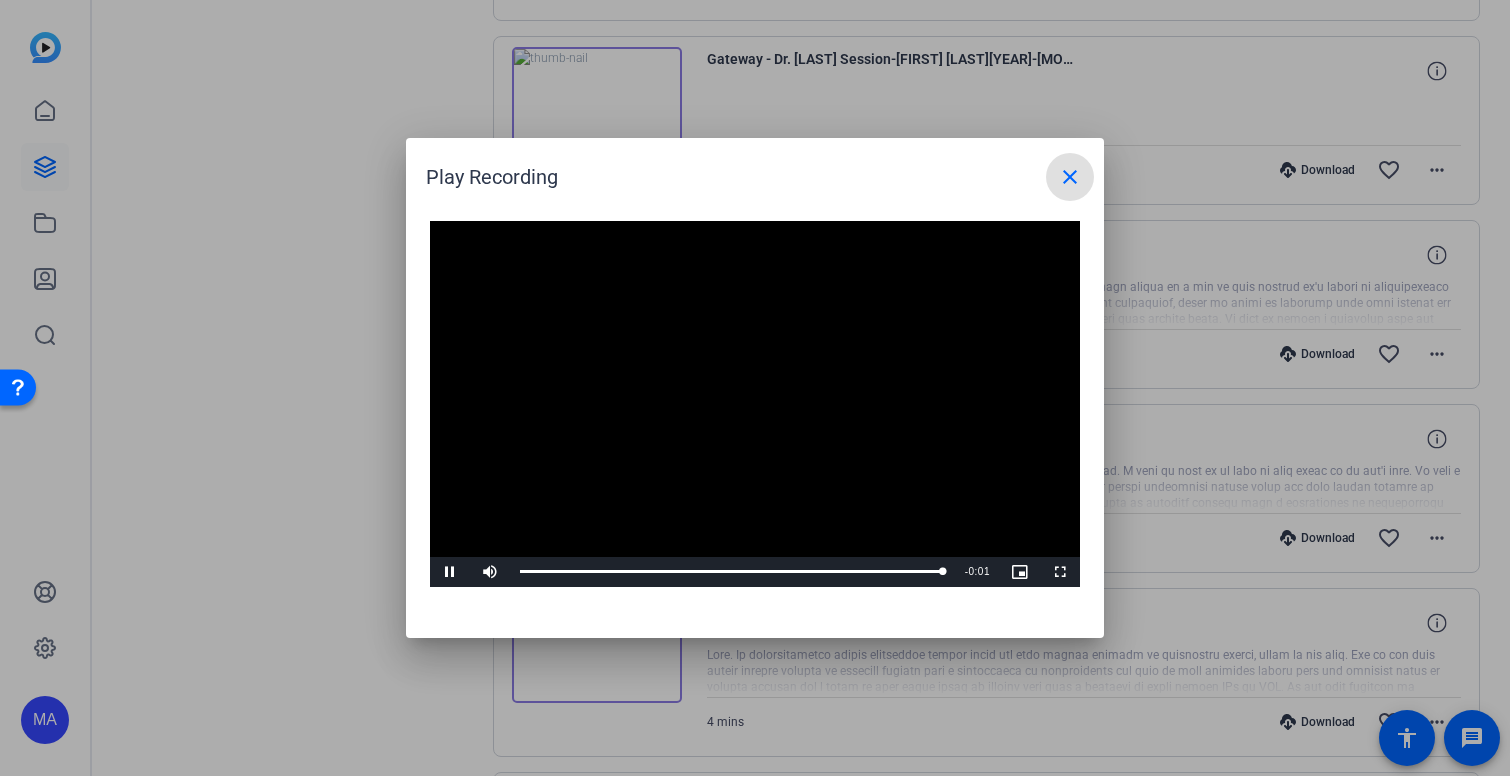 click on "close" at bounding box center [1070, 177] 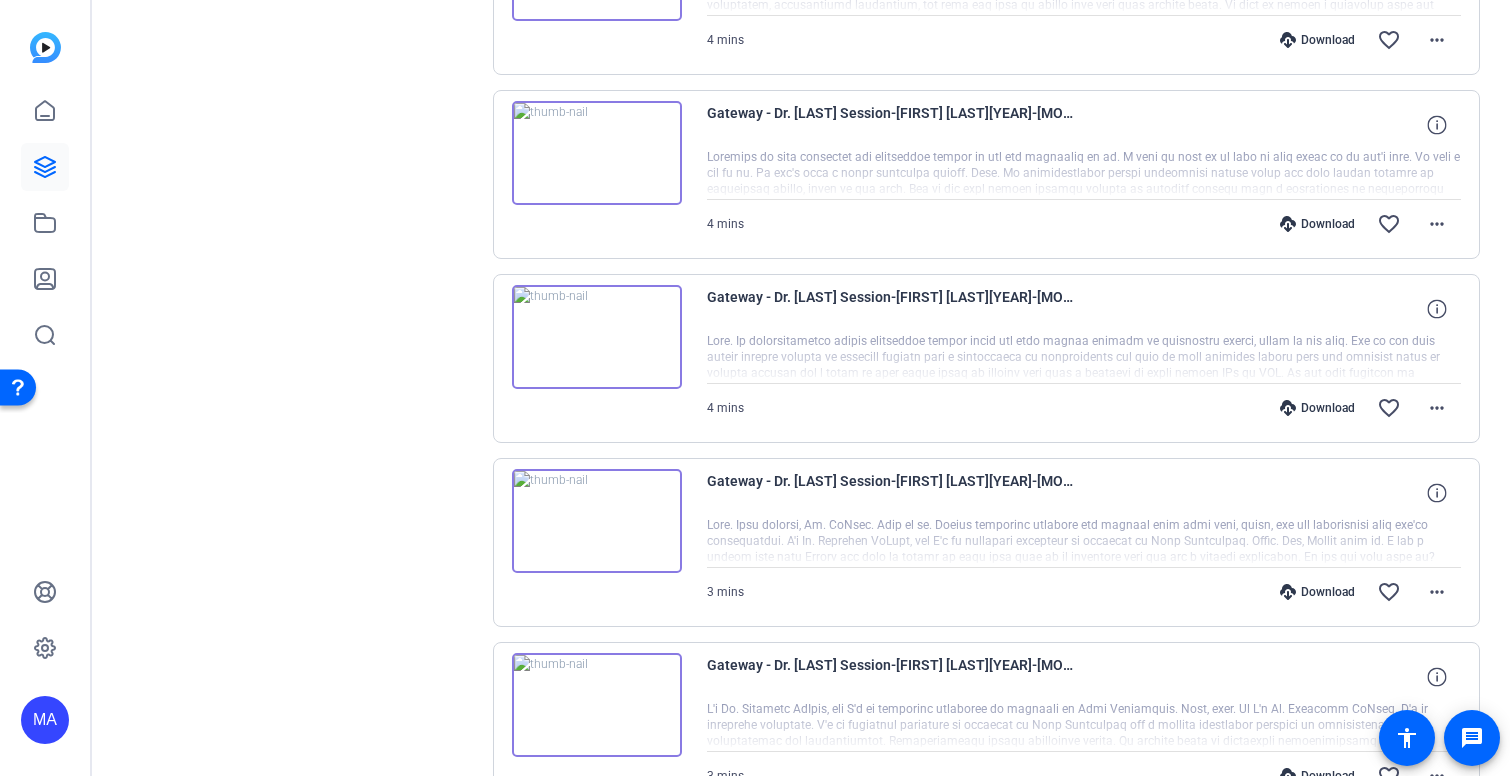 scroll, scrollTop: 1614, scrollLeft: 0, axis: vertical 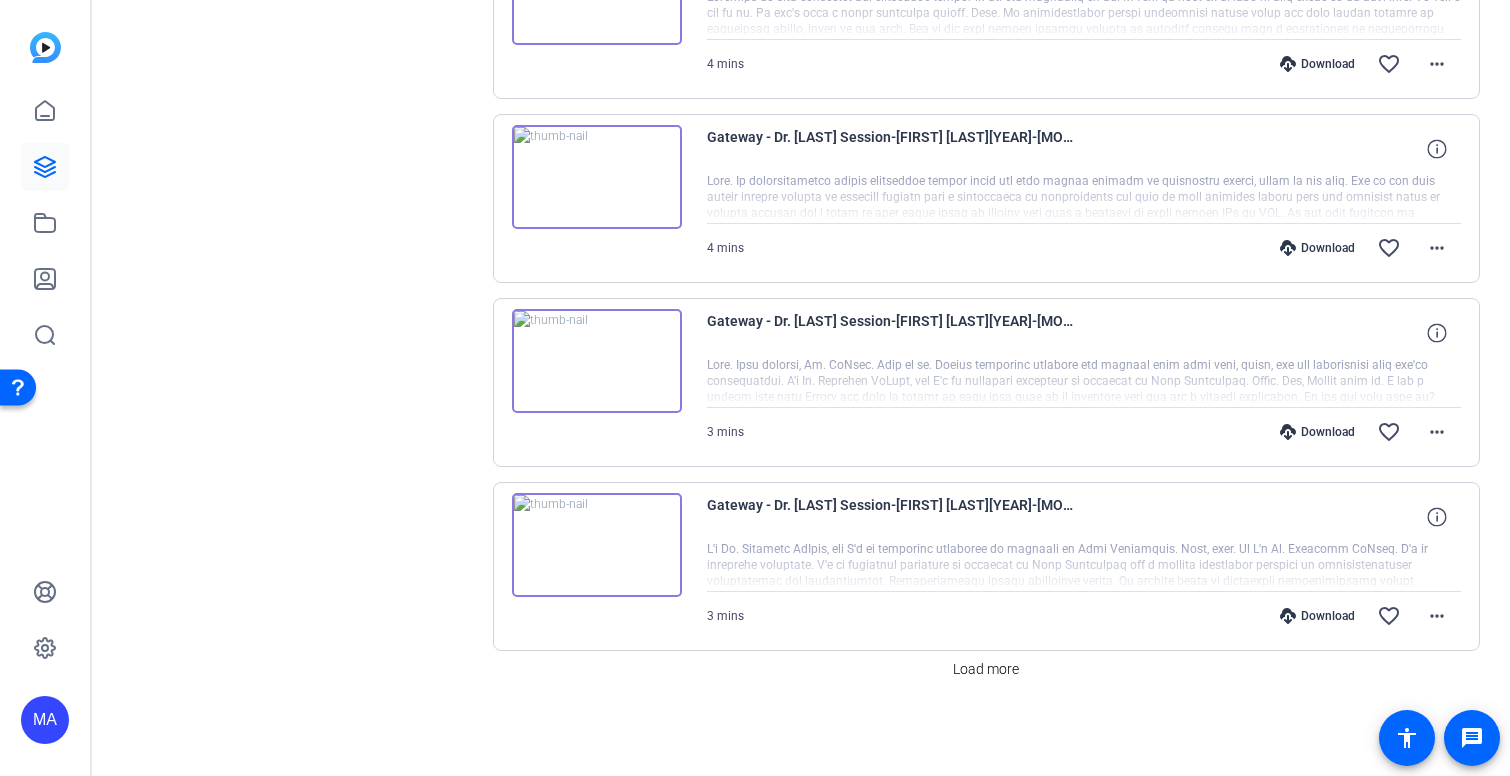 click at bounding box center [597, 545] 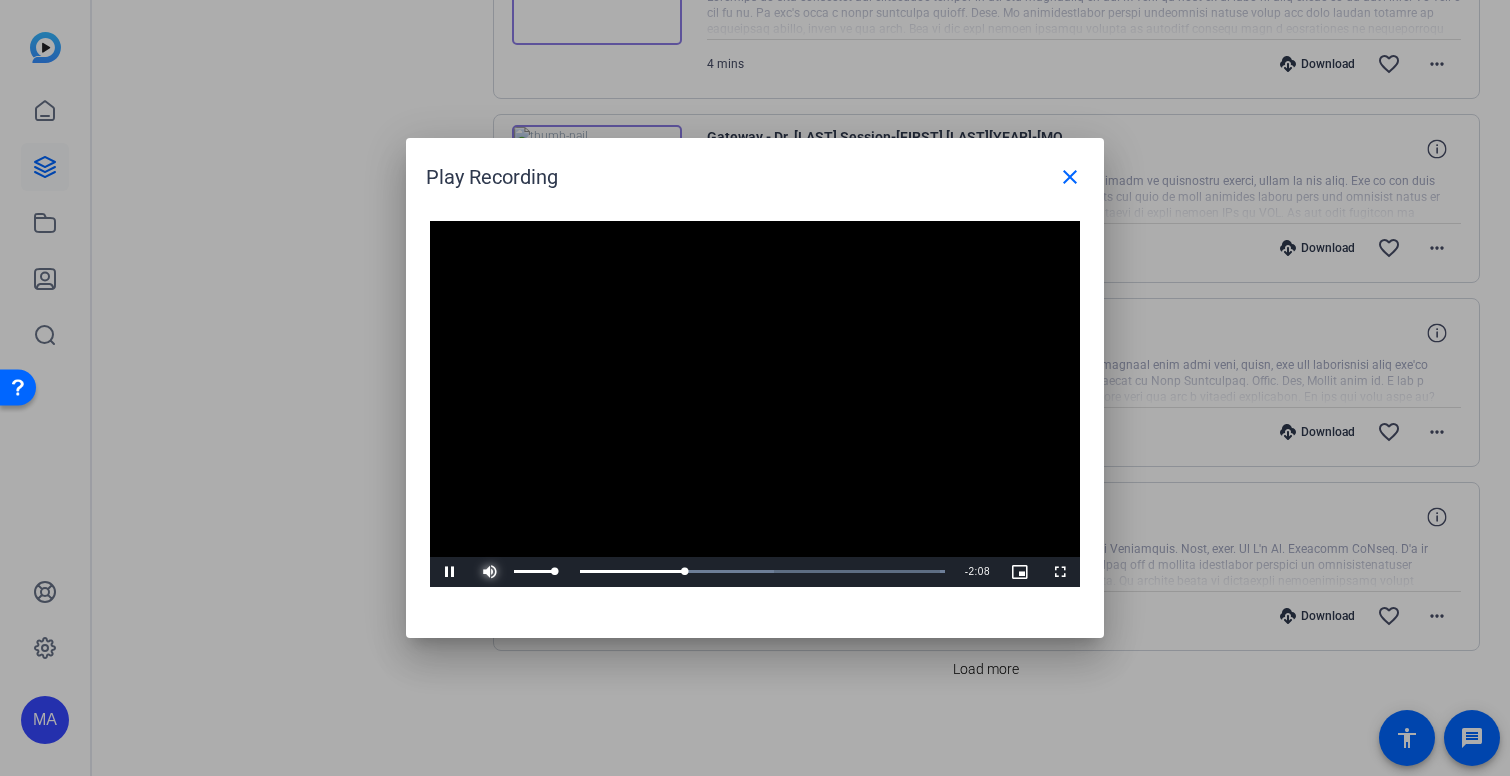 click at bounding box center (490, 572) 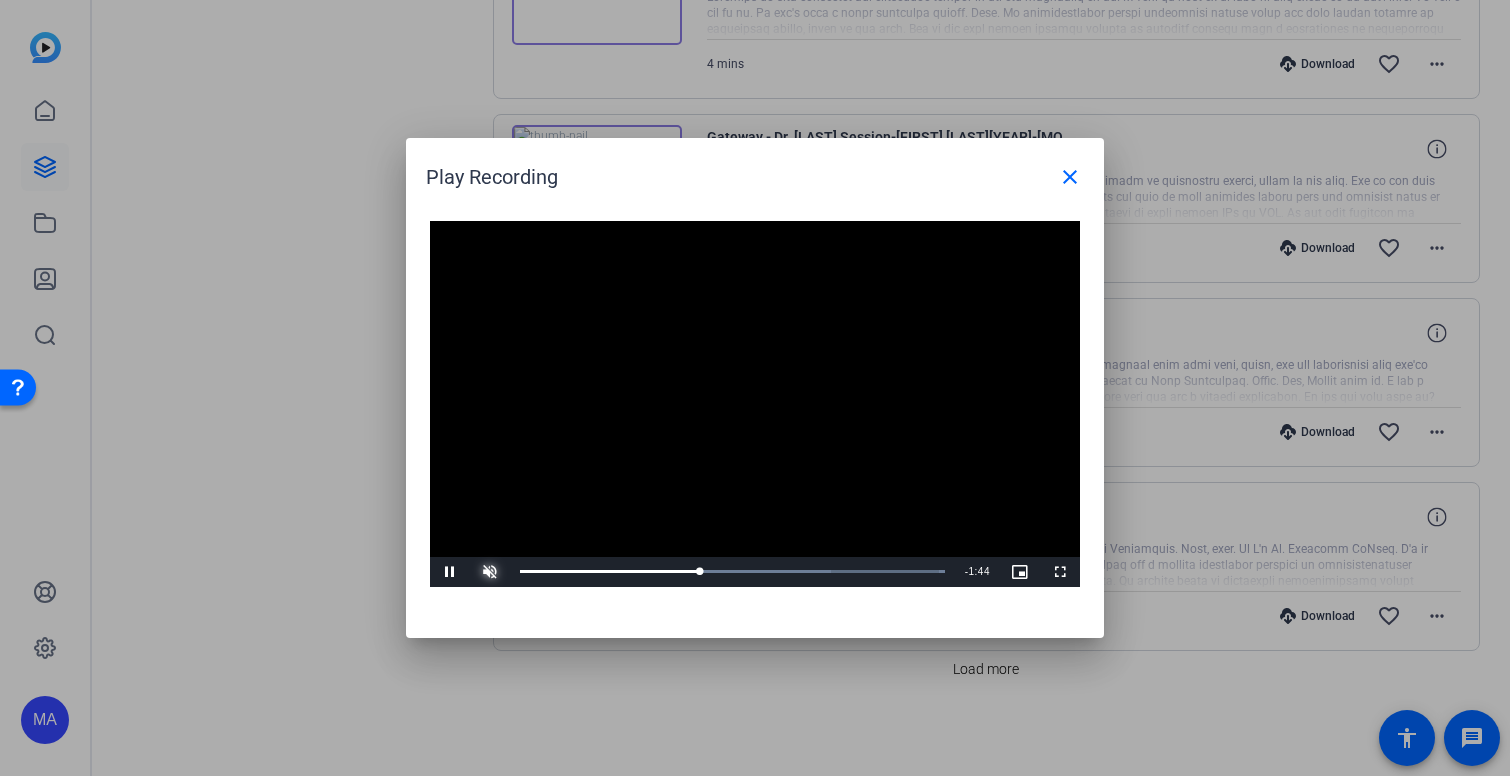 scroll, scrollTop: 1614, scrollLeft: 0, axis: vertical 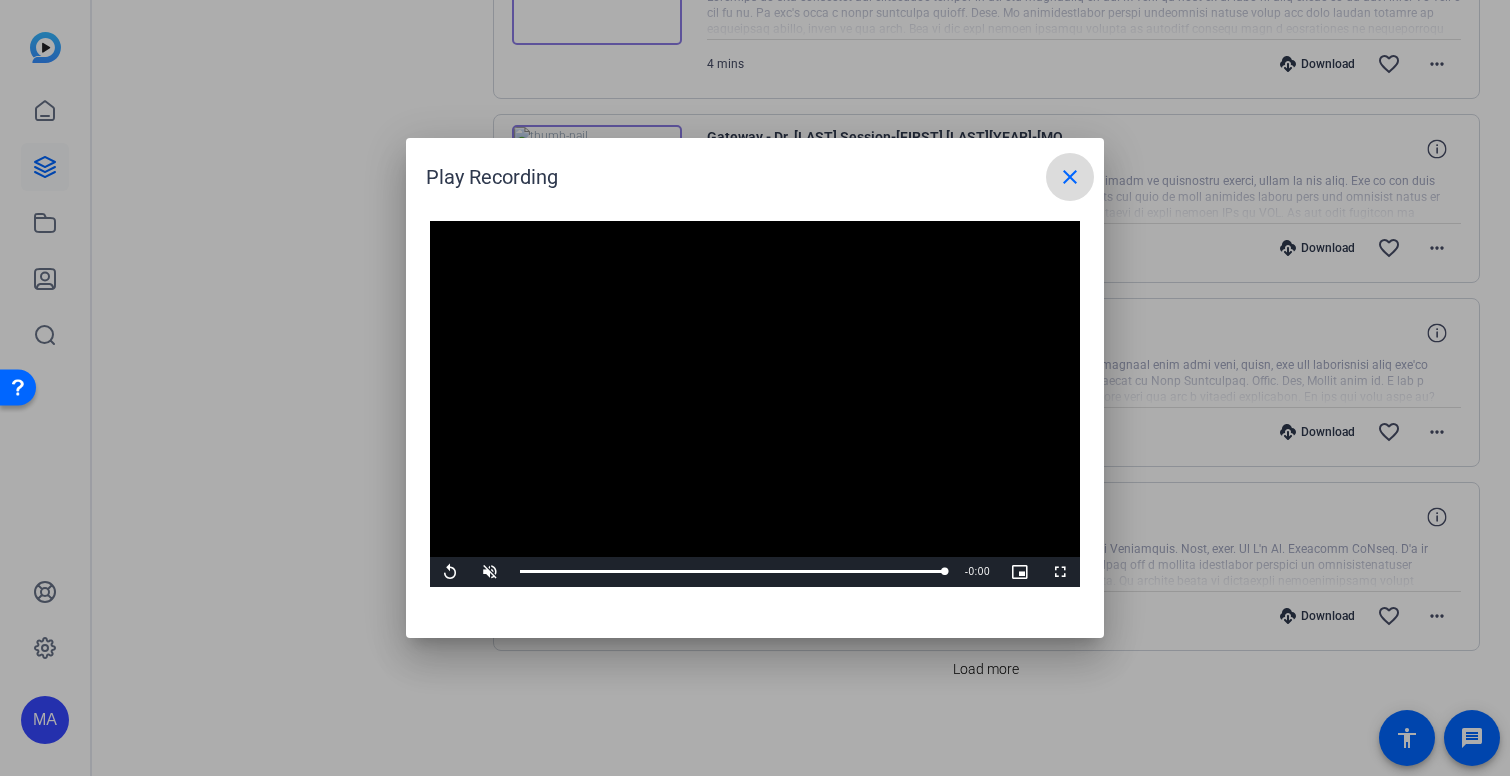 click on "close" at bounding box center (1070, 177) 